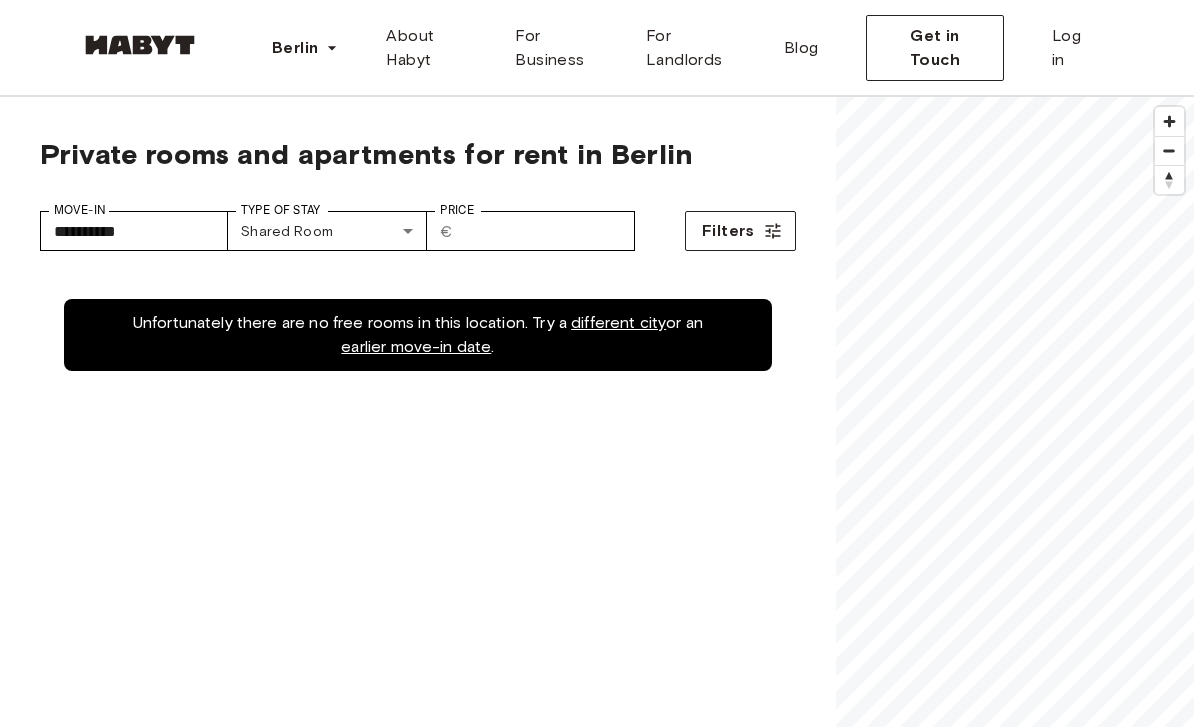 scroll, scrollTop: 0, scrollLeft: 0, axis: both 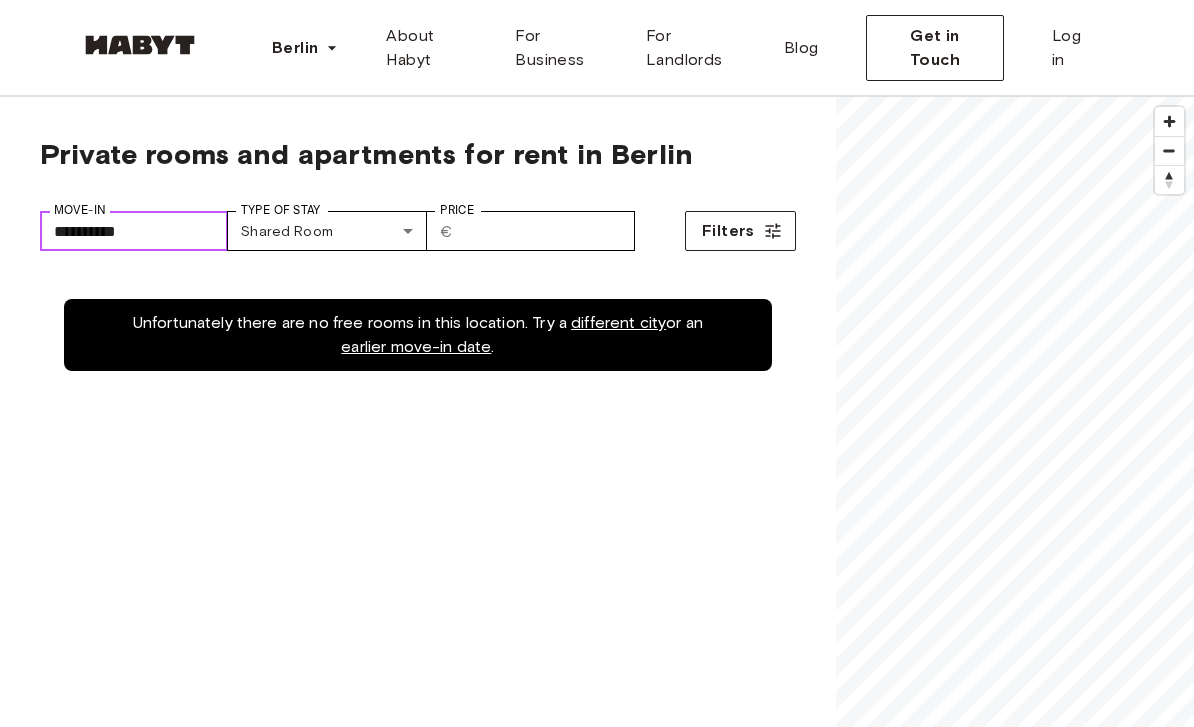 click on "**********" at bounding box center (134, 231) 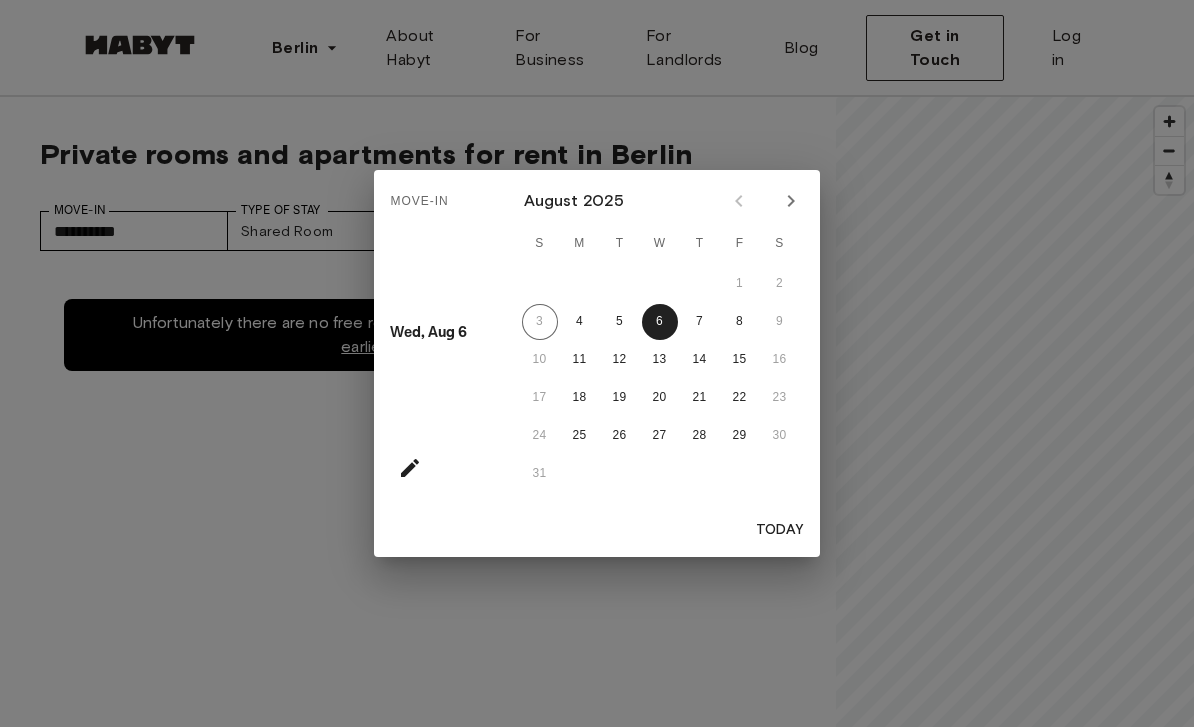 scroll, scrollTop: 0, scrollLeft: 0, axis: both 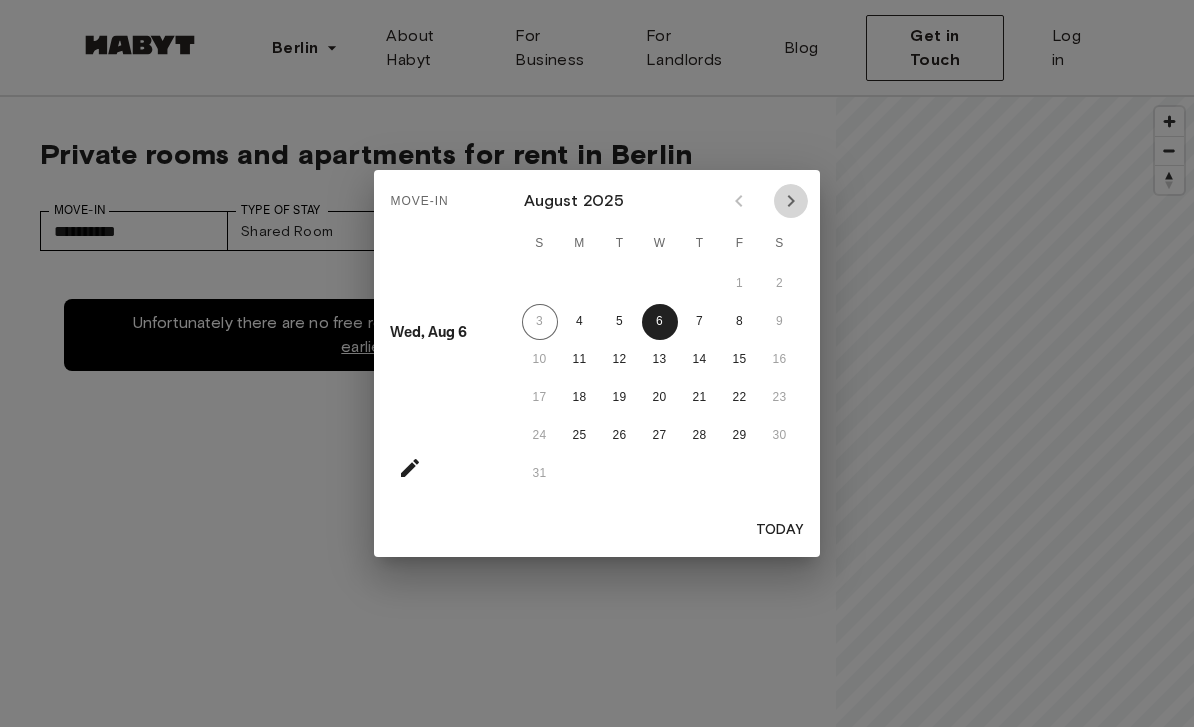 click at bounding box center (791, 201) 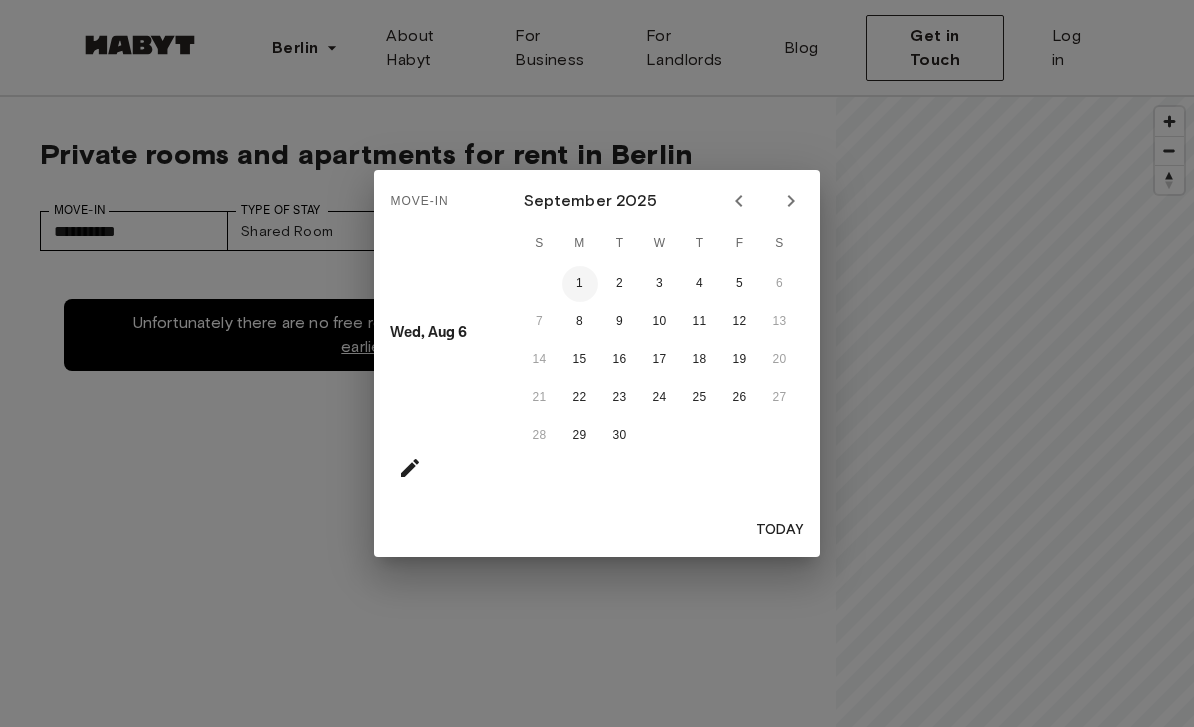click on "1" at bounding box center [580, 284] 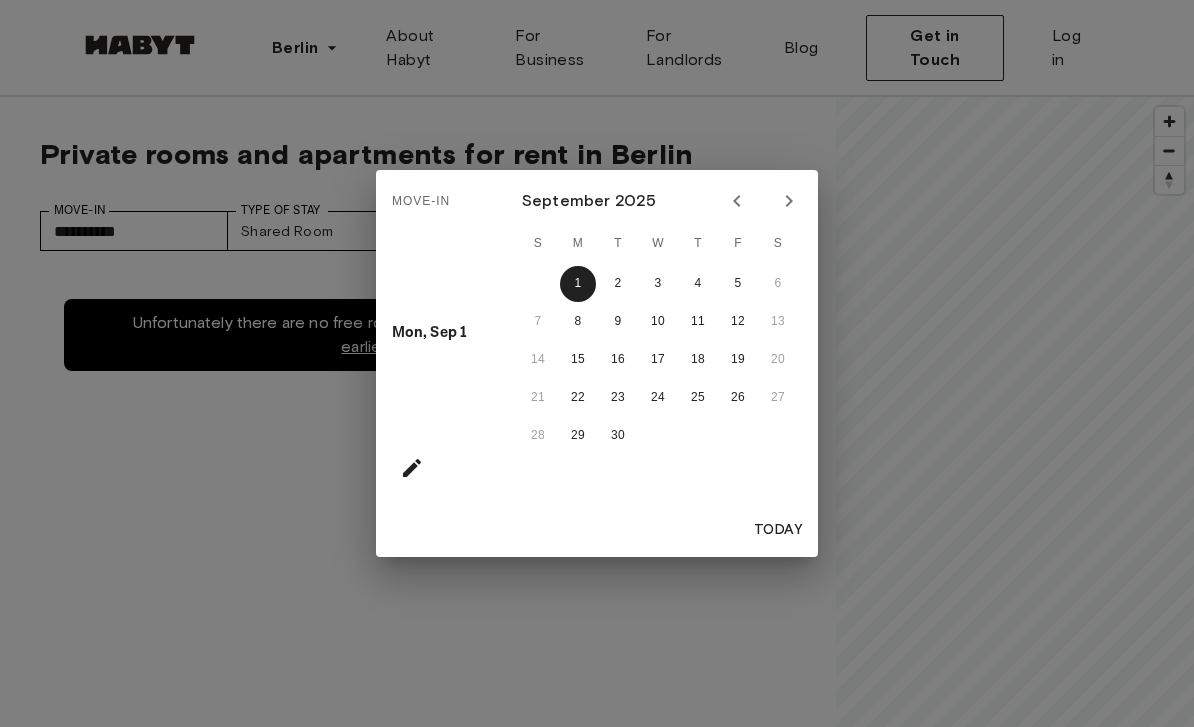 click 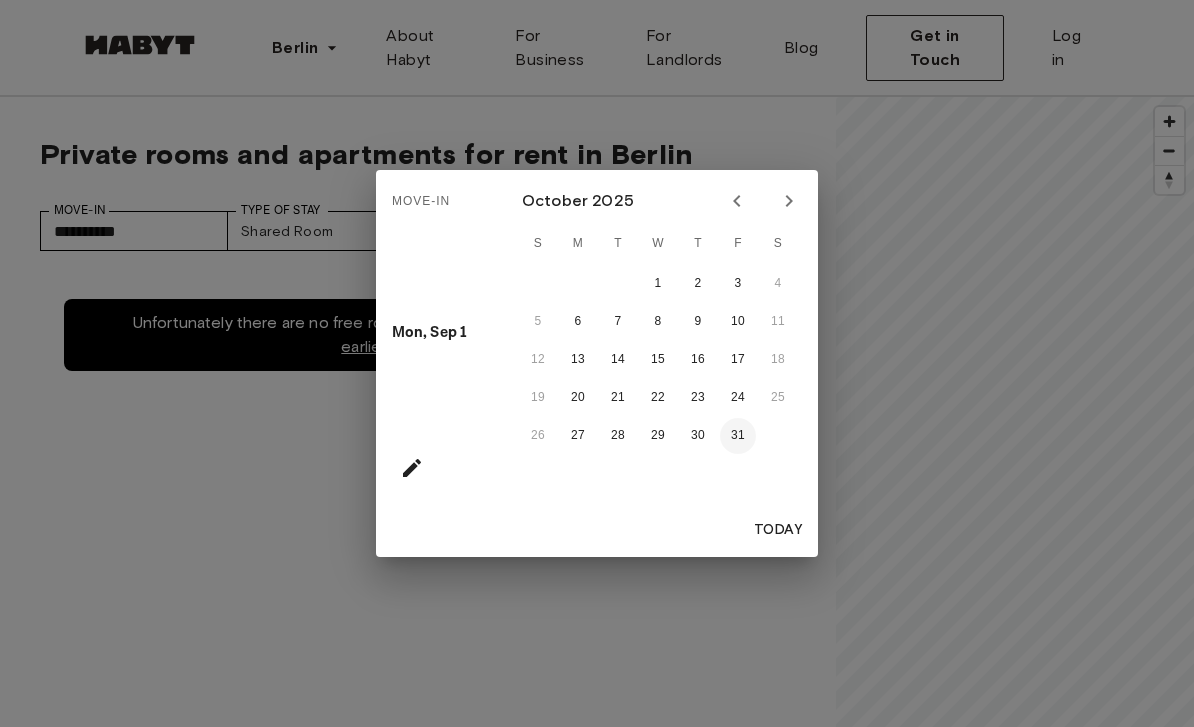 click on "31" at bounding box center [738, 436] 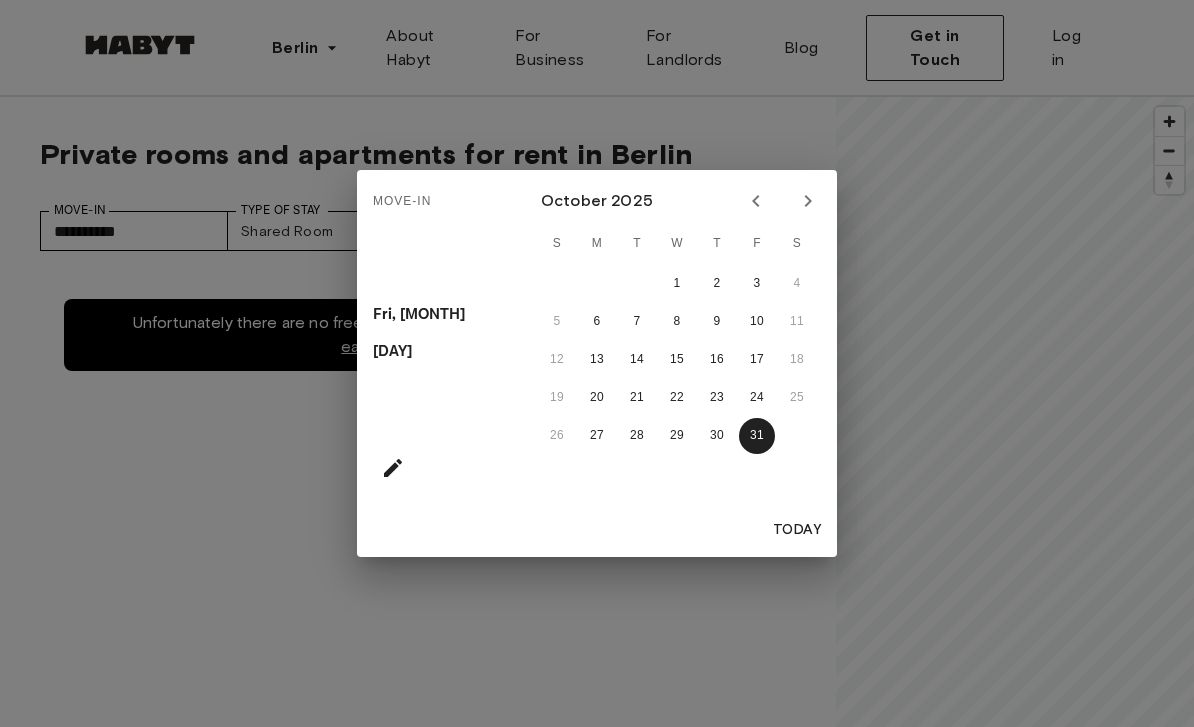click on "Move-In Fri, Oct 31 October 2025 S M T W T F S 1 2 3 4 5 6 7 8 9 10 11 12 13 14 15 16 17 18 19 20 21 22 23 24 25 26 27 28 29 30 31 Today" at bounding box center [597, 363] 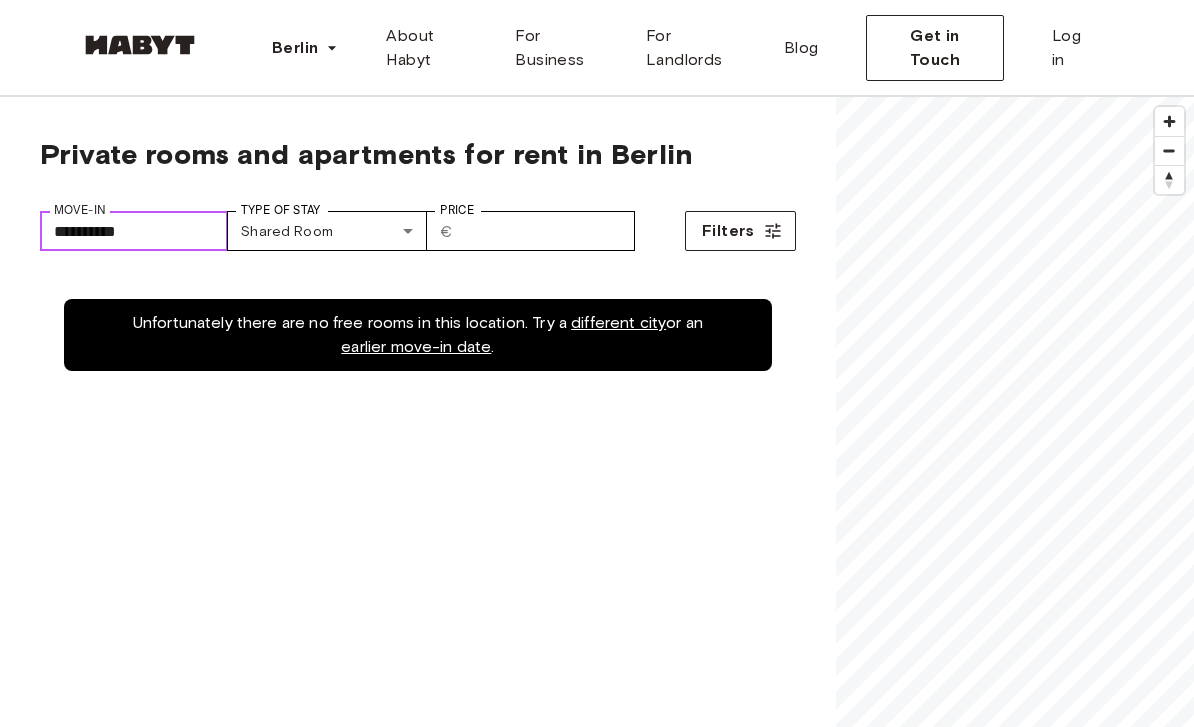 click on "**********" at bounding box center [134, 231] 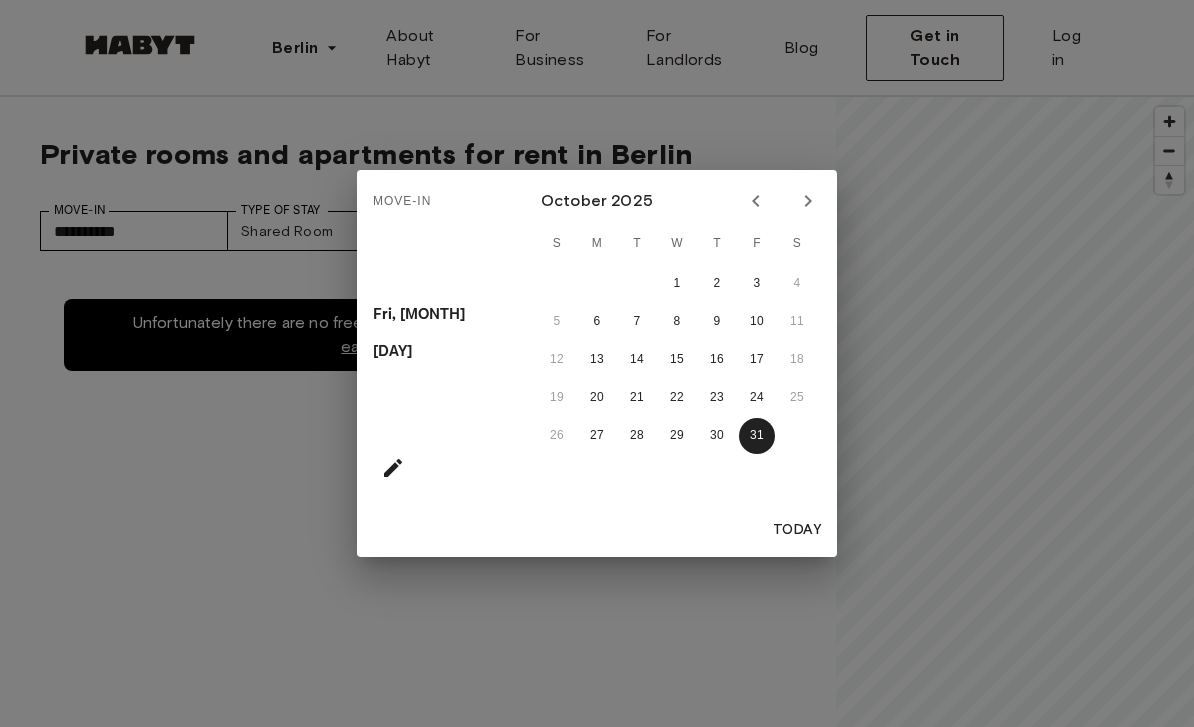 click 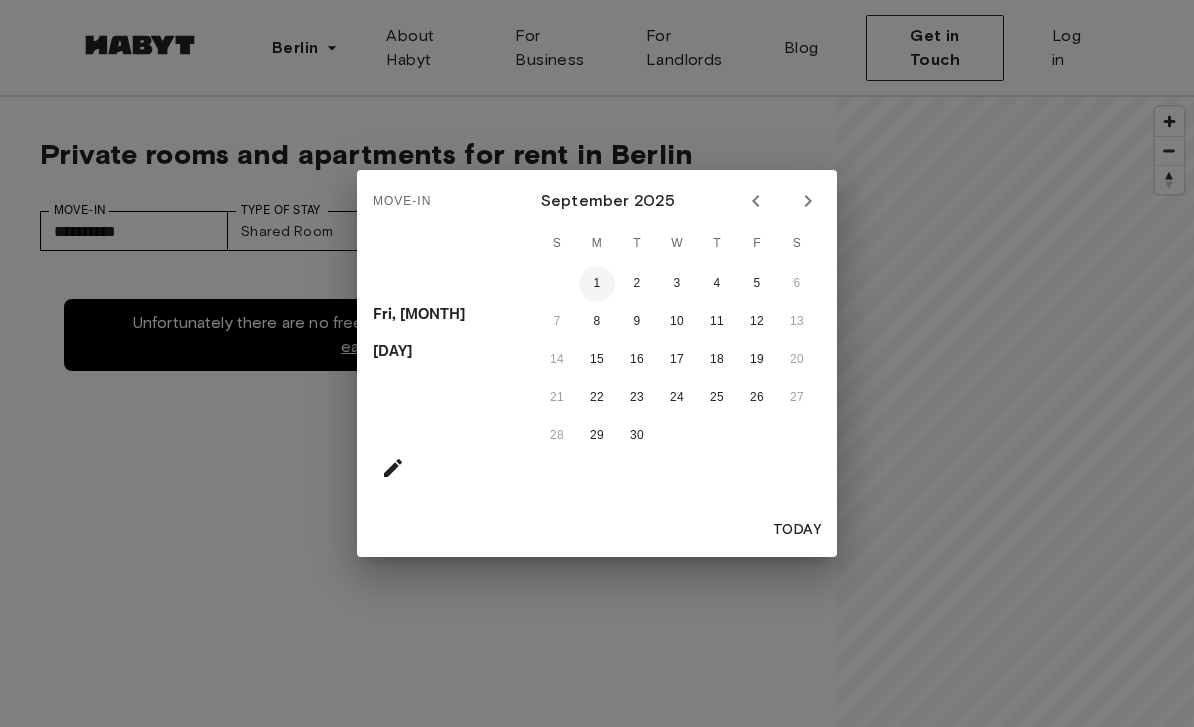 click on "1" at bounding box center [597, 284] 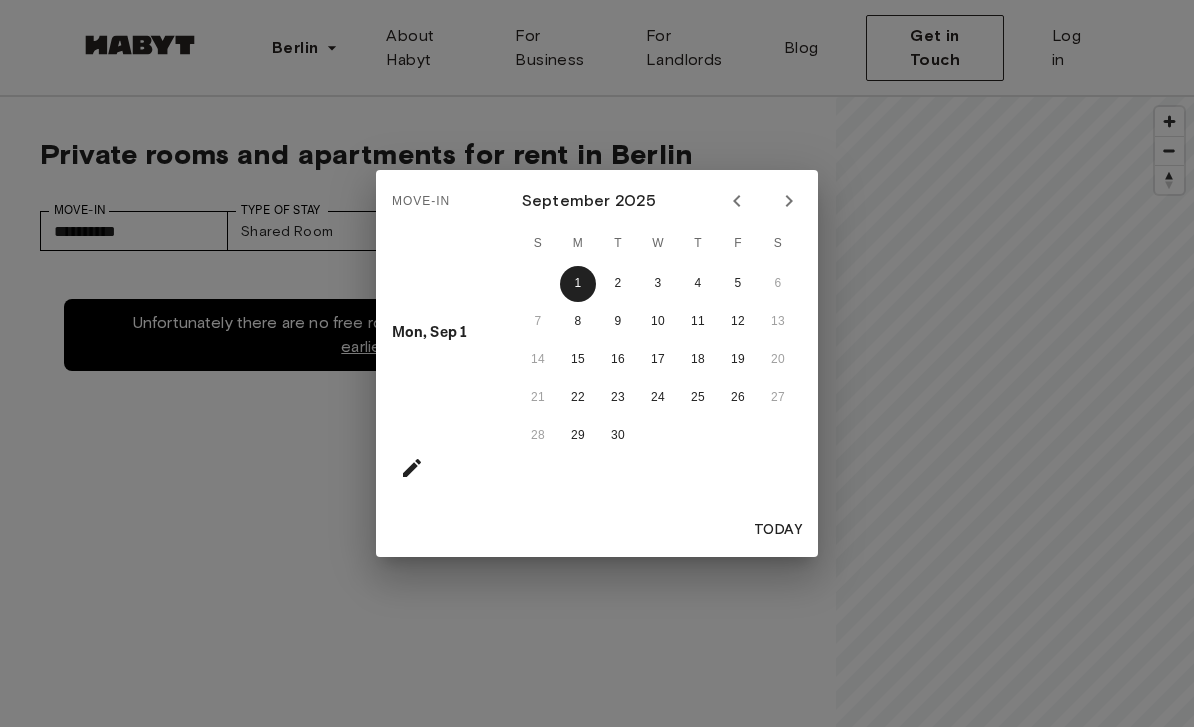click on "Today" at bounding box center [778, 530] 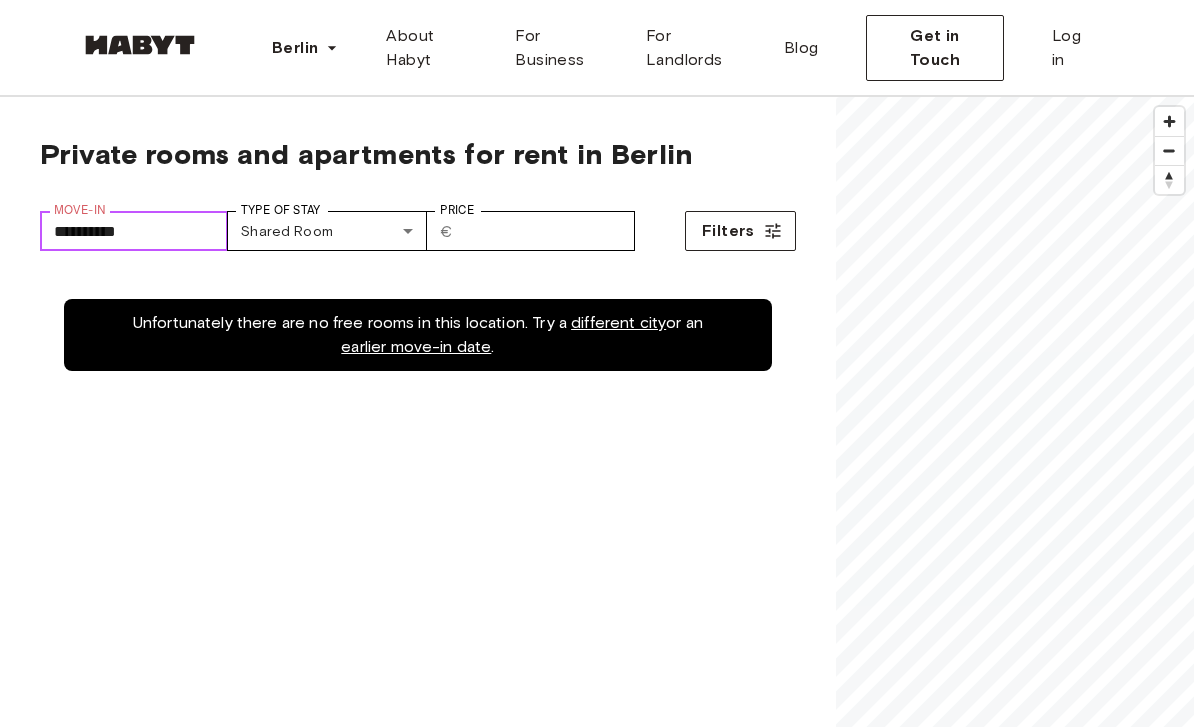 click on "**********" at bounding box center [134, 231] 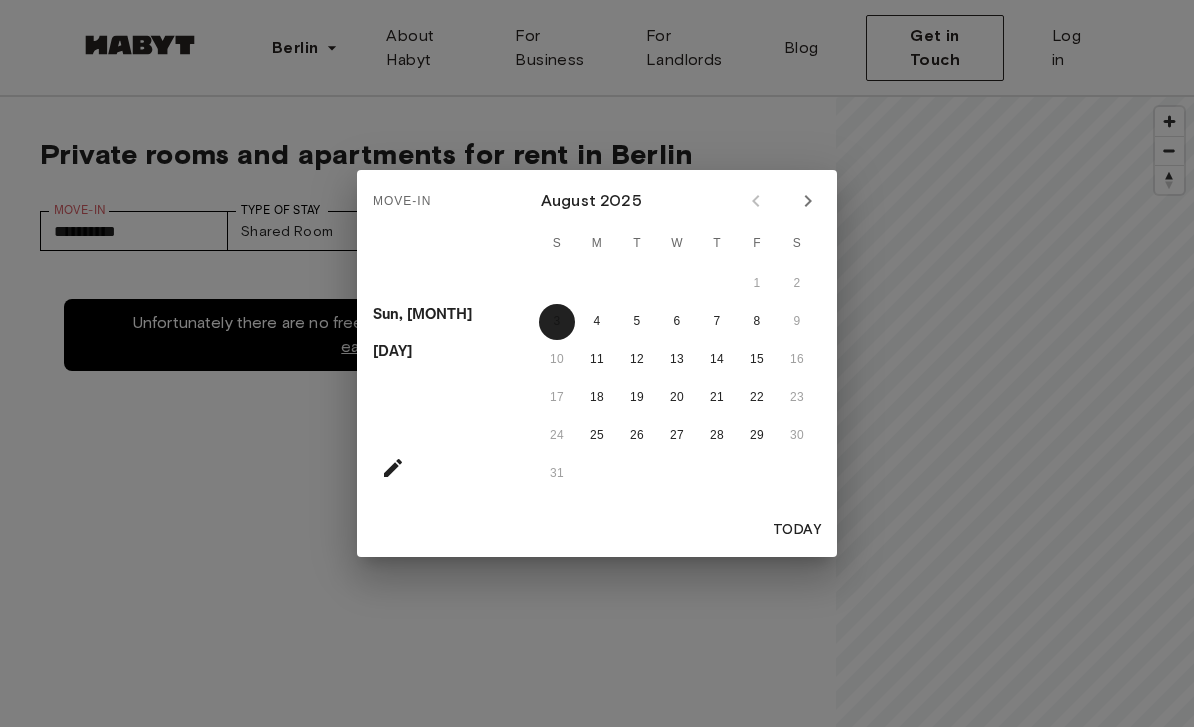 click 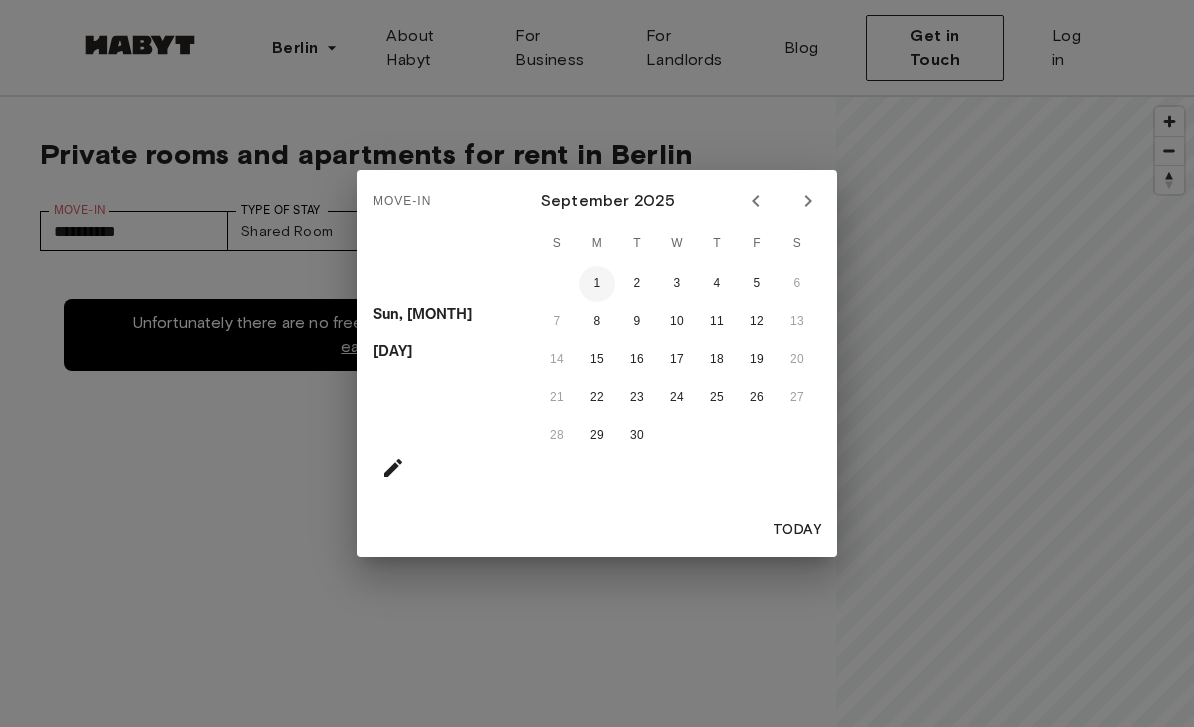 click on "1" at bounding box center (597, 284) 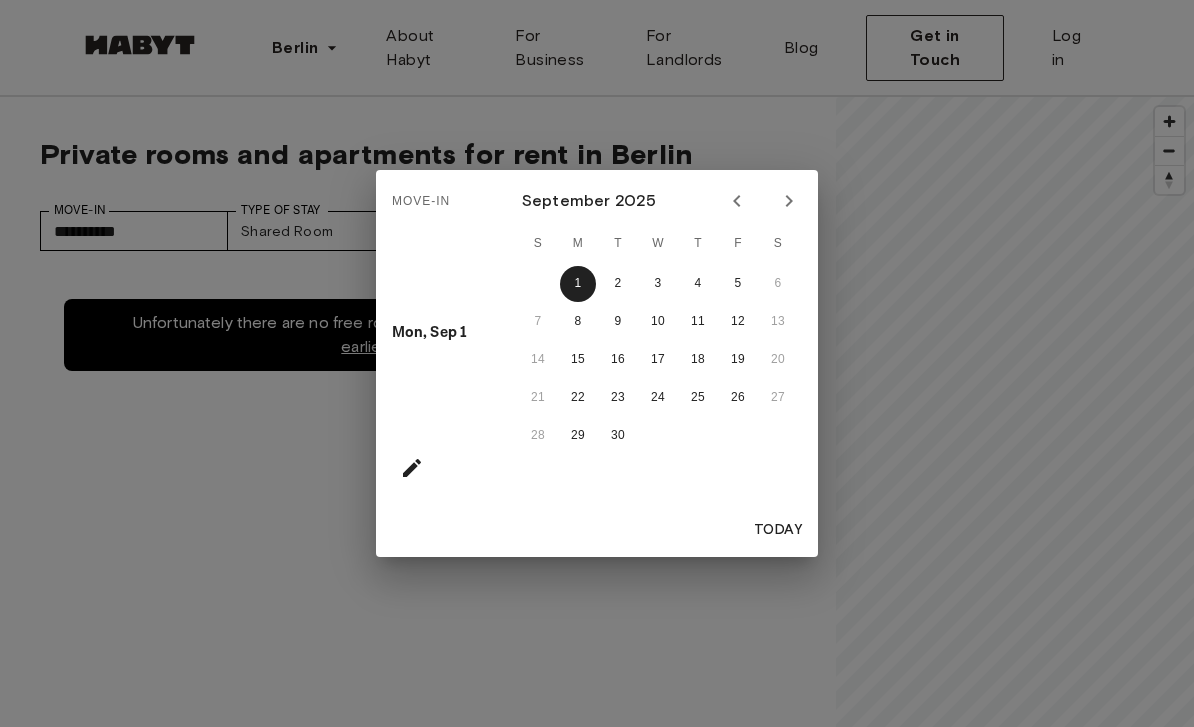 click on "Move-In Mon, Sep 1 September 2025 S M T W T F S 1 2 3 4 5 6 7 8 9 10 11 12 13 14 15 16 17 18 19 20 21 22 23 24 25 26 27 28 29 30 Today" at bounding box center (597, 363) 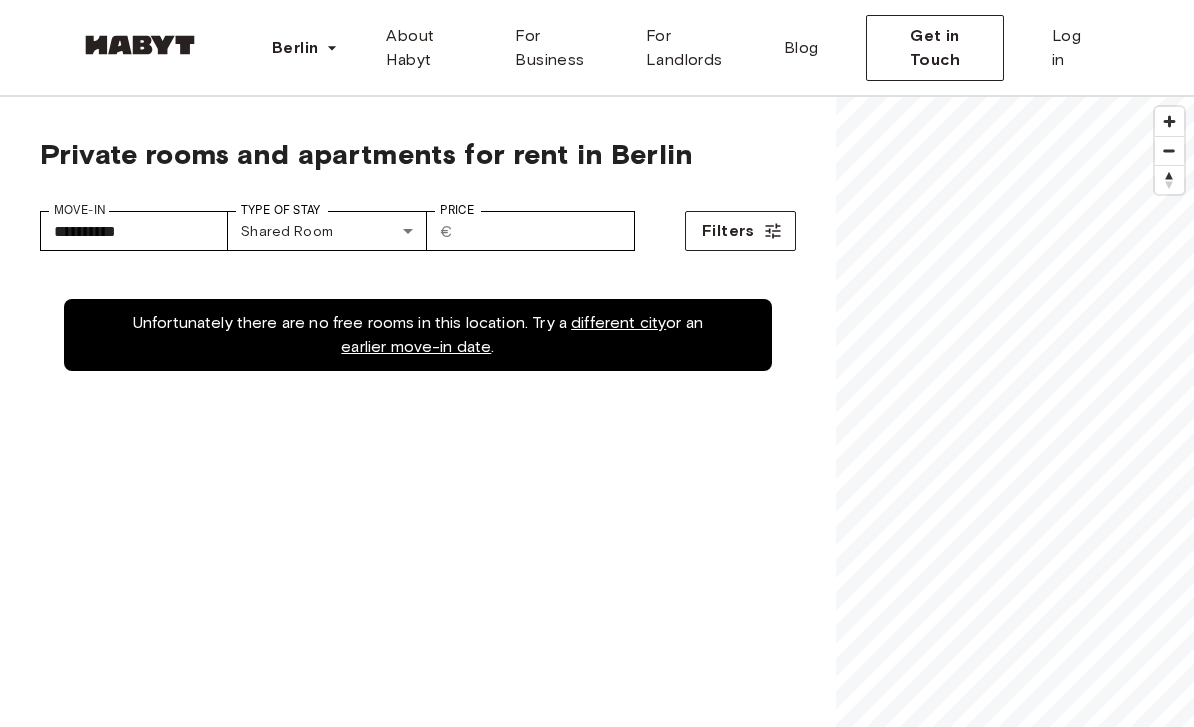 click on "**********" at bounding box center [597, 2475] 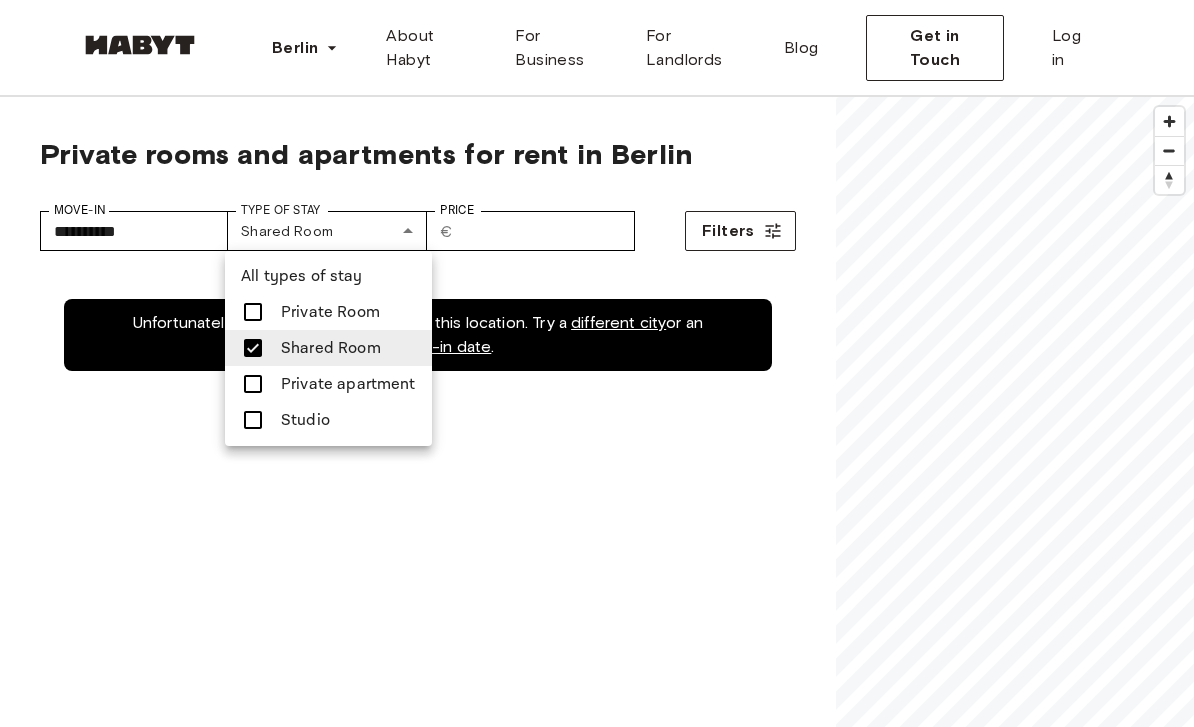click on "Private Room" at bounding box center [328, 312] 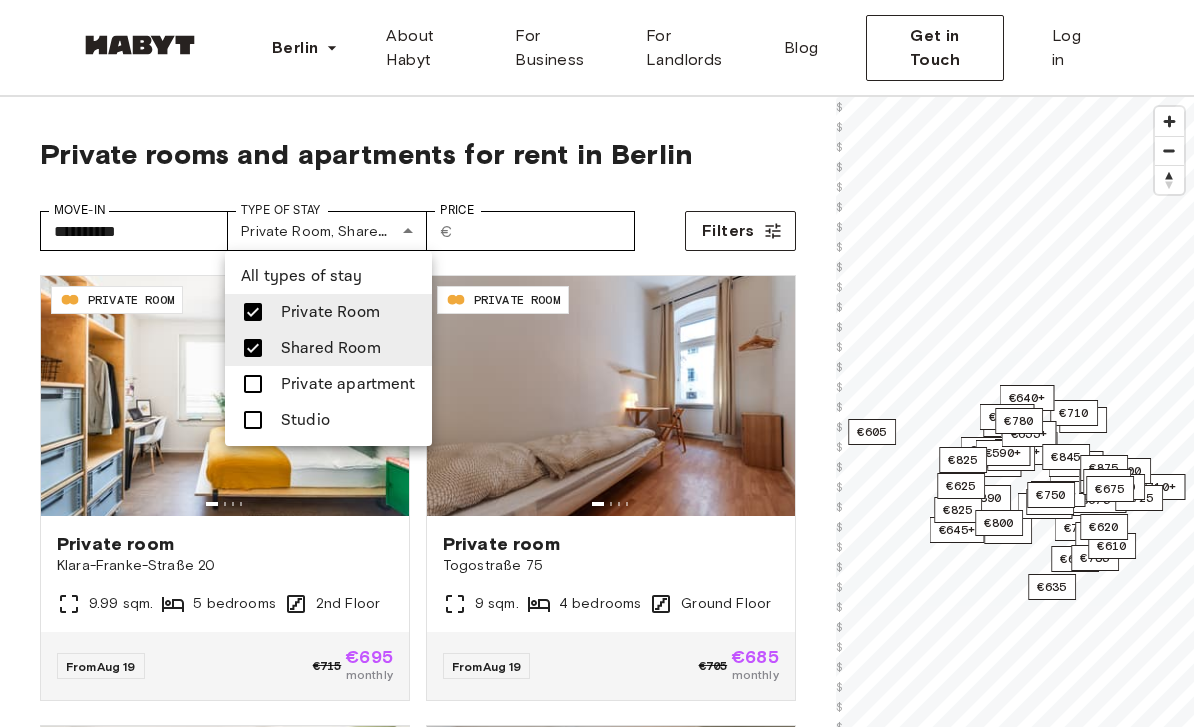 click at bounding box center [253, 348] 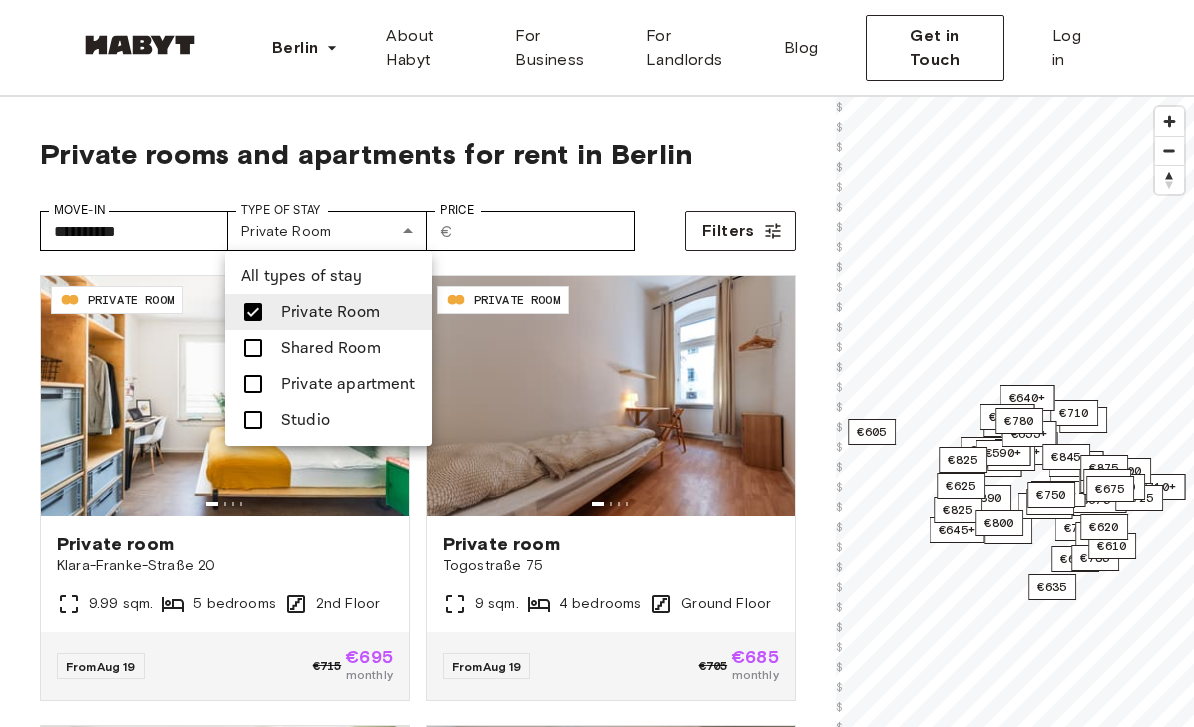 click at bounding box center [597, 363] 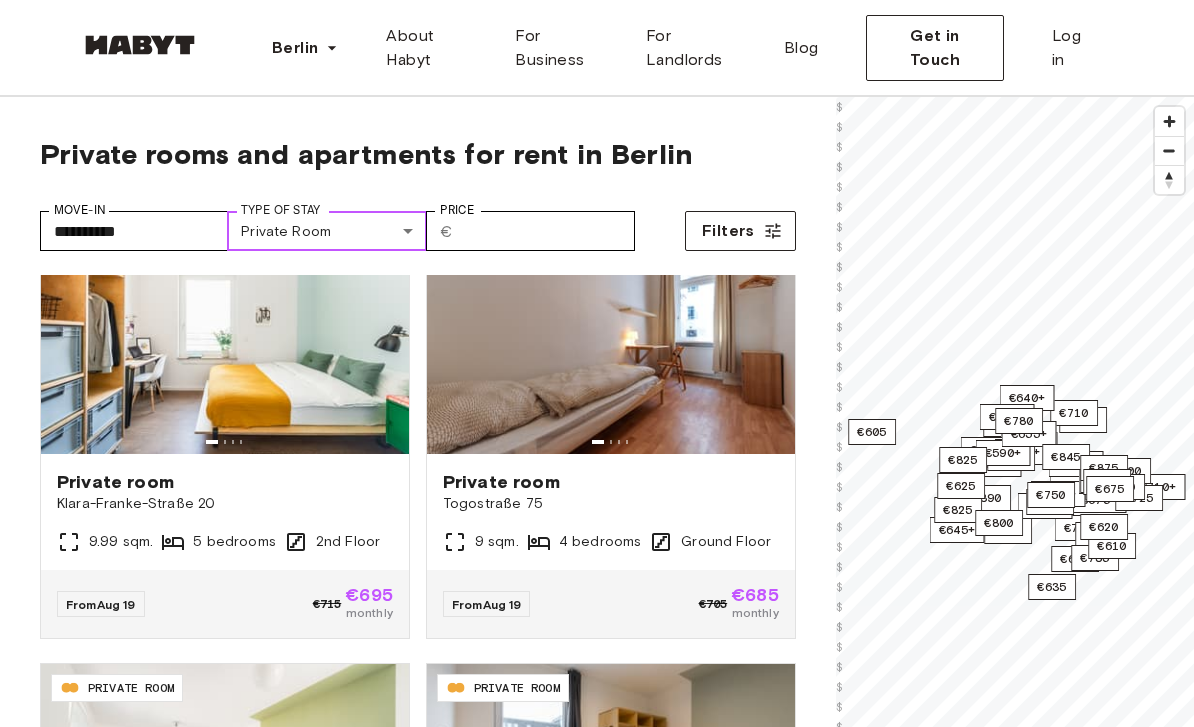 scroll, scrollTop: 82, scrollLeft: 0, axis: vertical 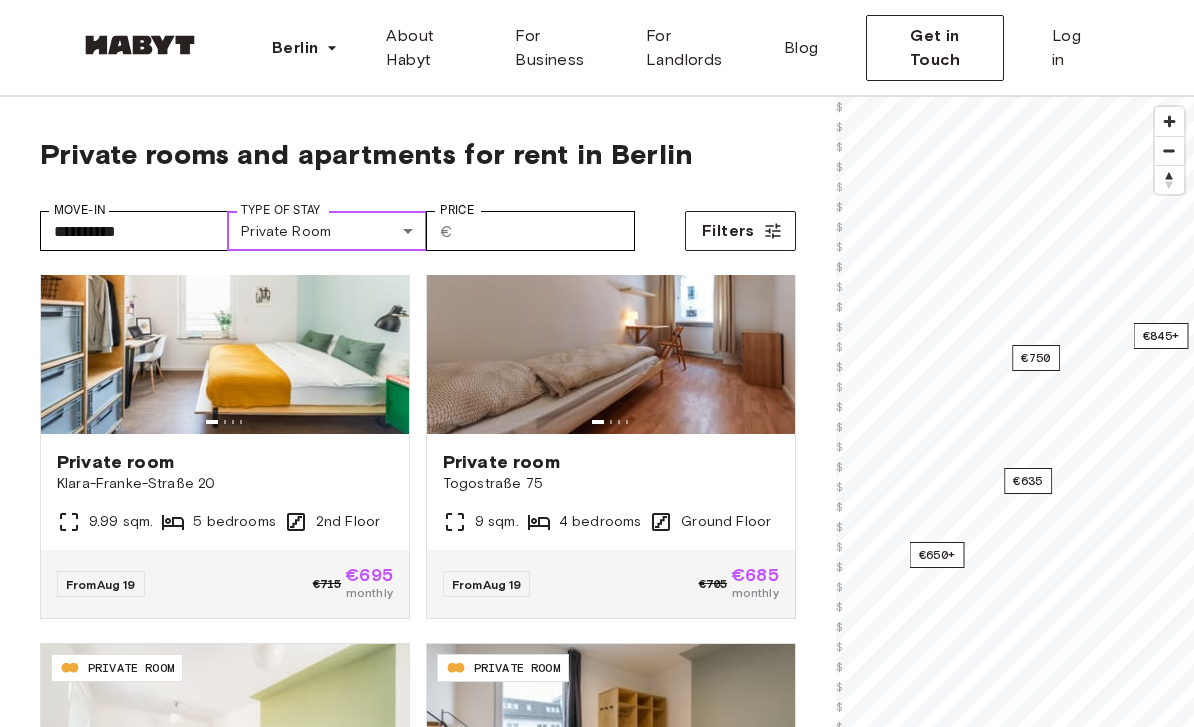 click on "€635" at bounding box center (1028, 481) 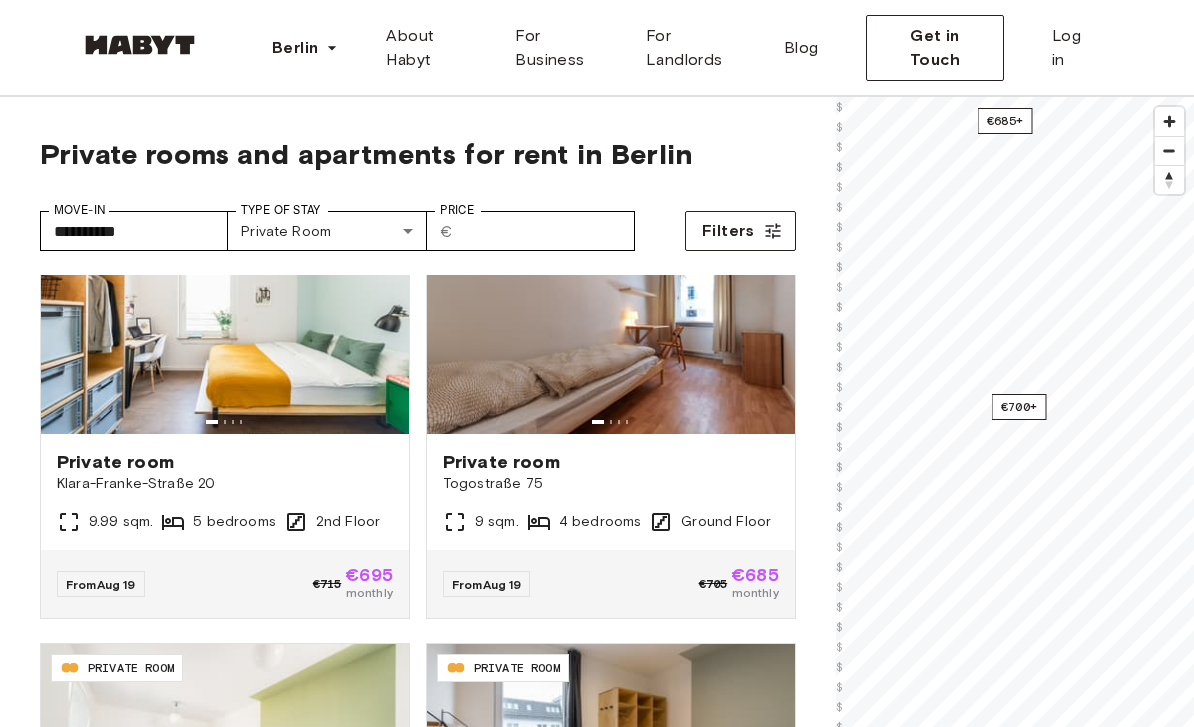 click on "€700+" at bounding box center (1018, 407) 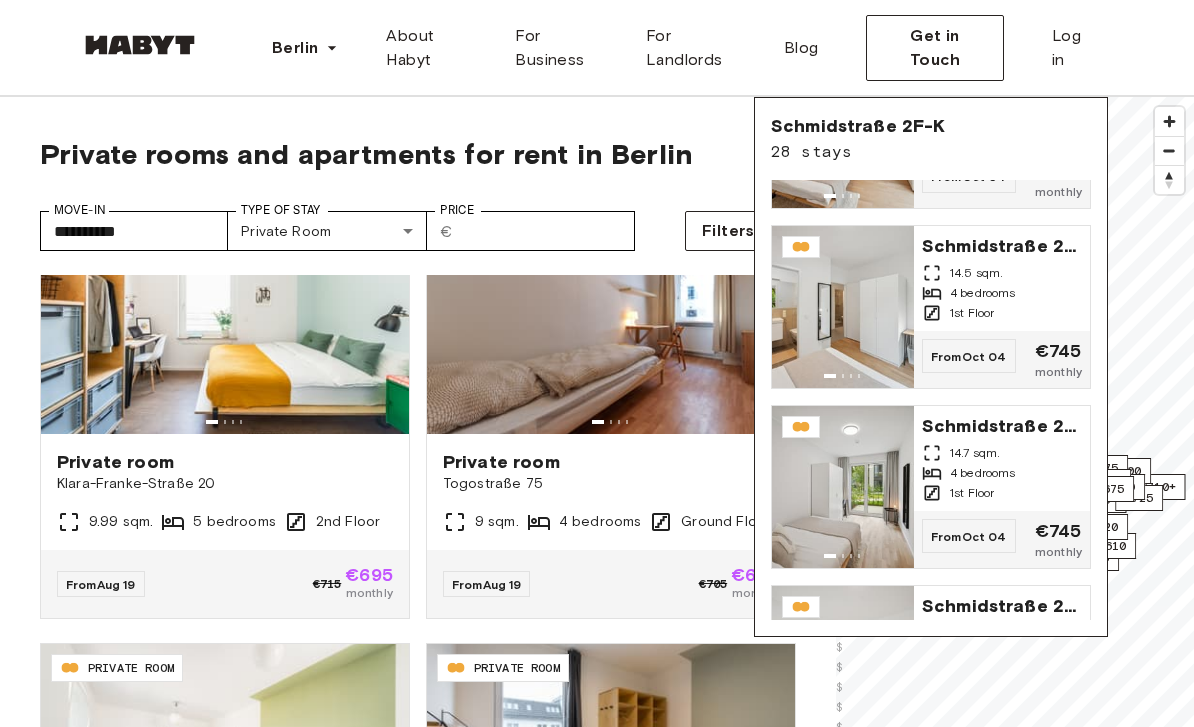scroll, scrollTop: 1212, scrollLeft: 0, axis: vertical 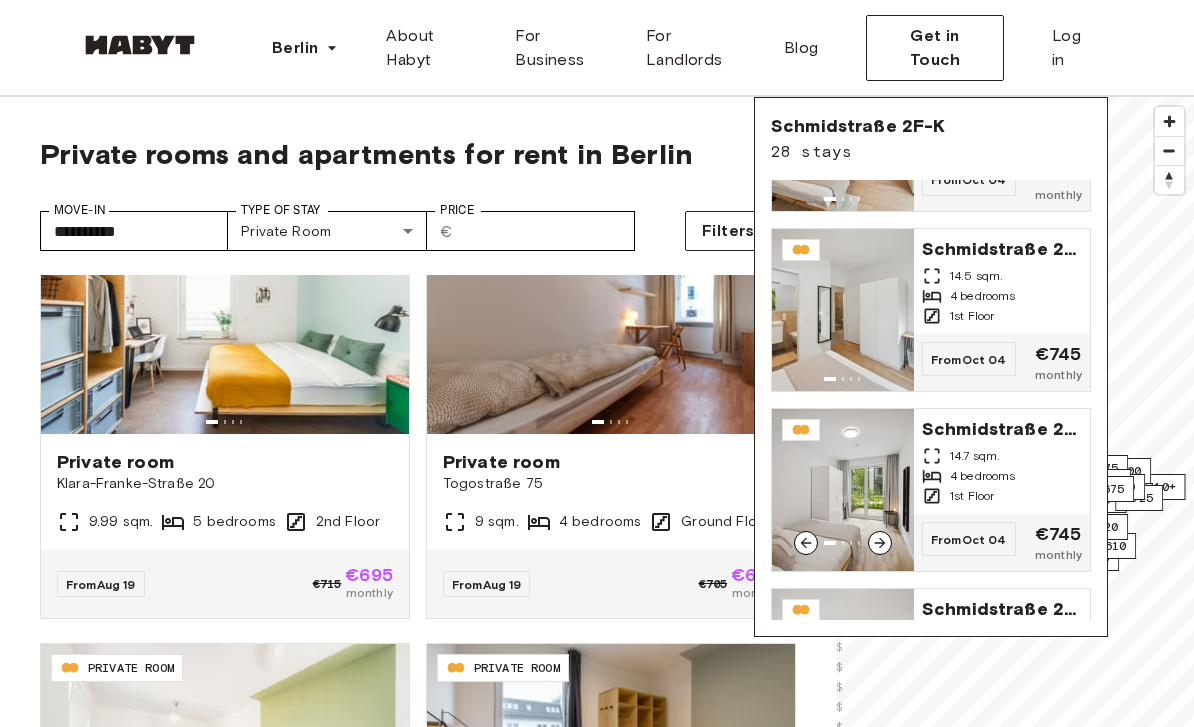 click on "Schmidstraße 2F-K" at bounding box center [1002, 427] 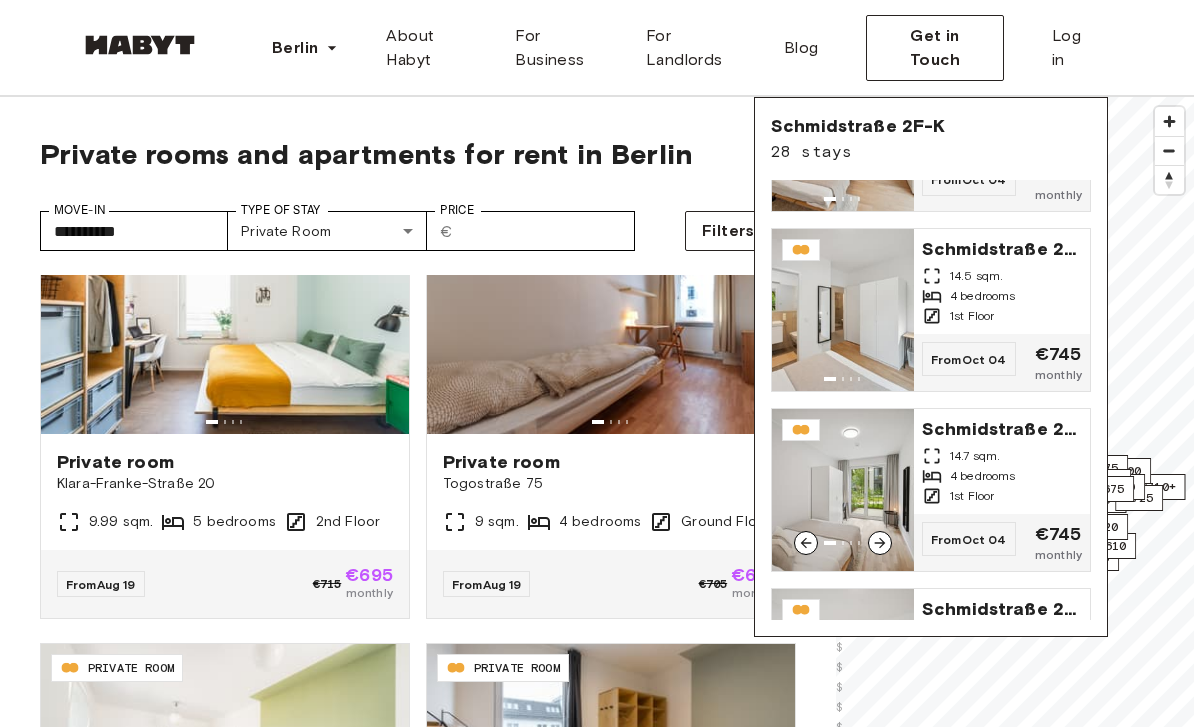 click at bounding box center (225, 314) 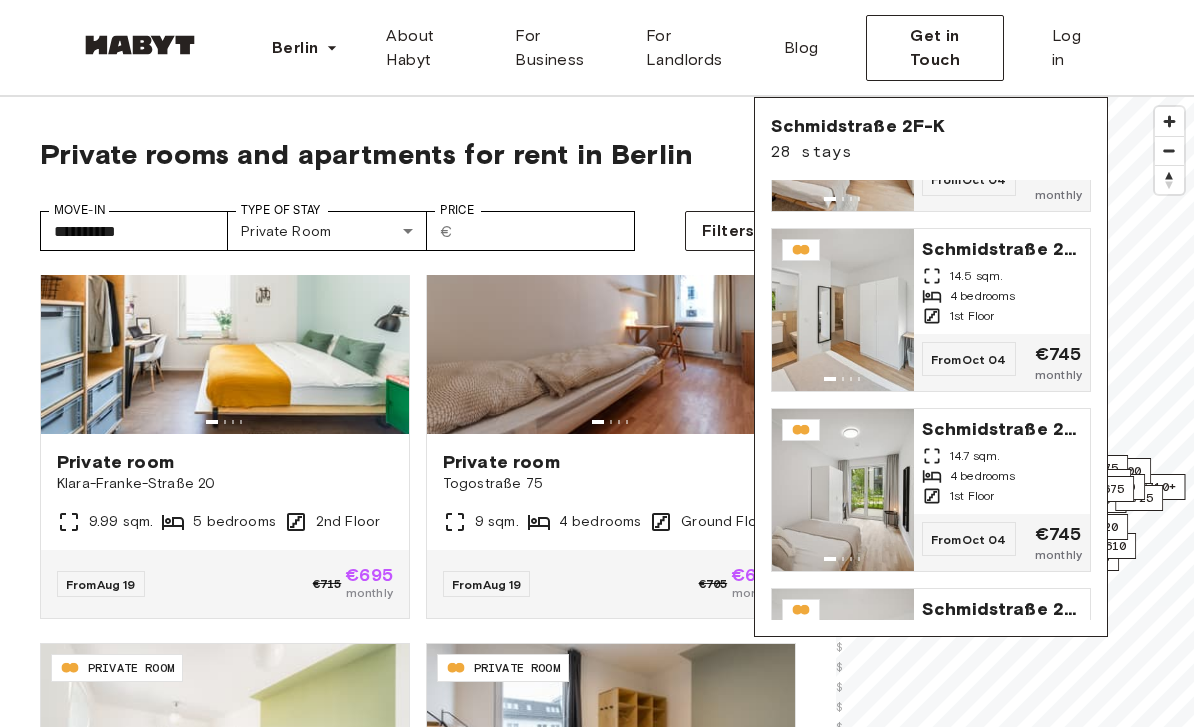 click on "Berlin Europe Amsterdam Berlin Frankfurt Hamburg Lisbon Madrid Milan Modena Paris Turin Munich Rotterdam Stuttgart Dusseldorf Cologne Zurich The Hague Graz Brussels Leipzig Asia Hong Kong Singapore Seoul Phuket Tokyo About Habyt For Business For Landlords Blog Get in Touch Log in" at bounding box center [597, 48] 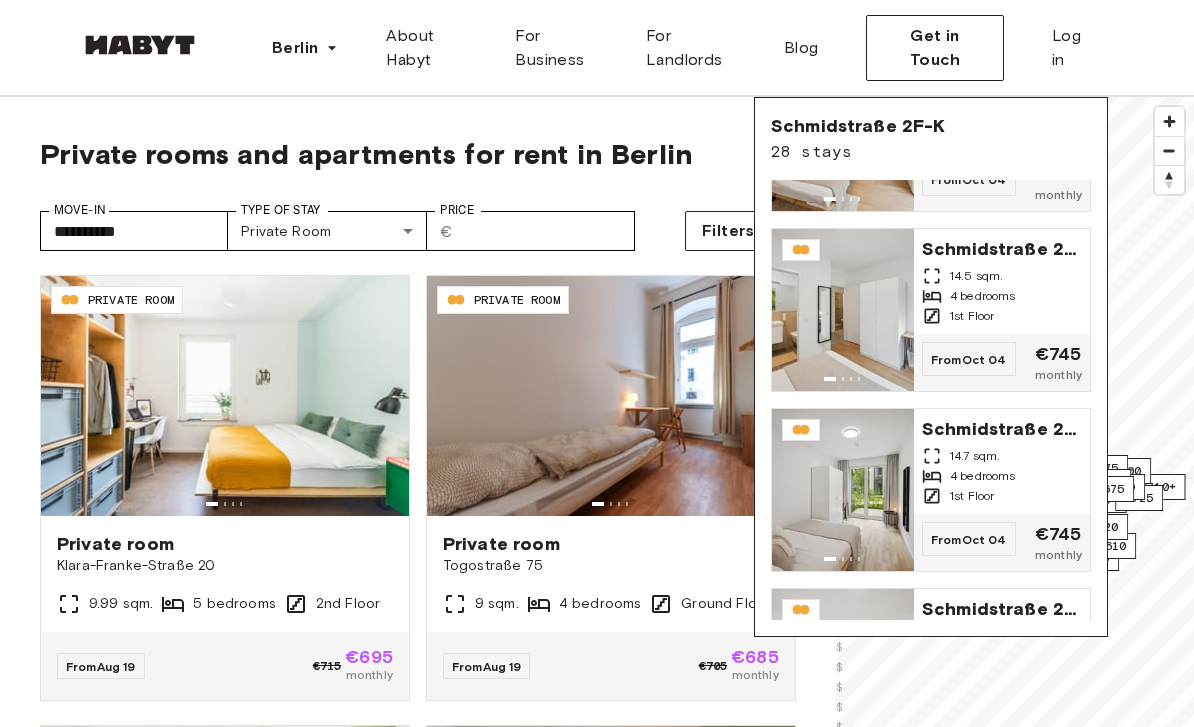 scroll, scrollTop: 0, scrollLeft: 0, axis: both 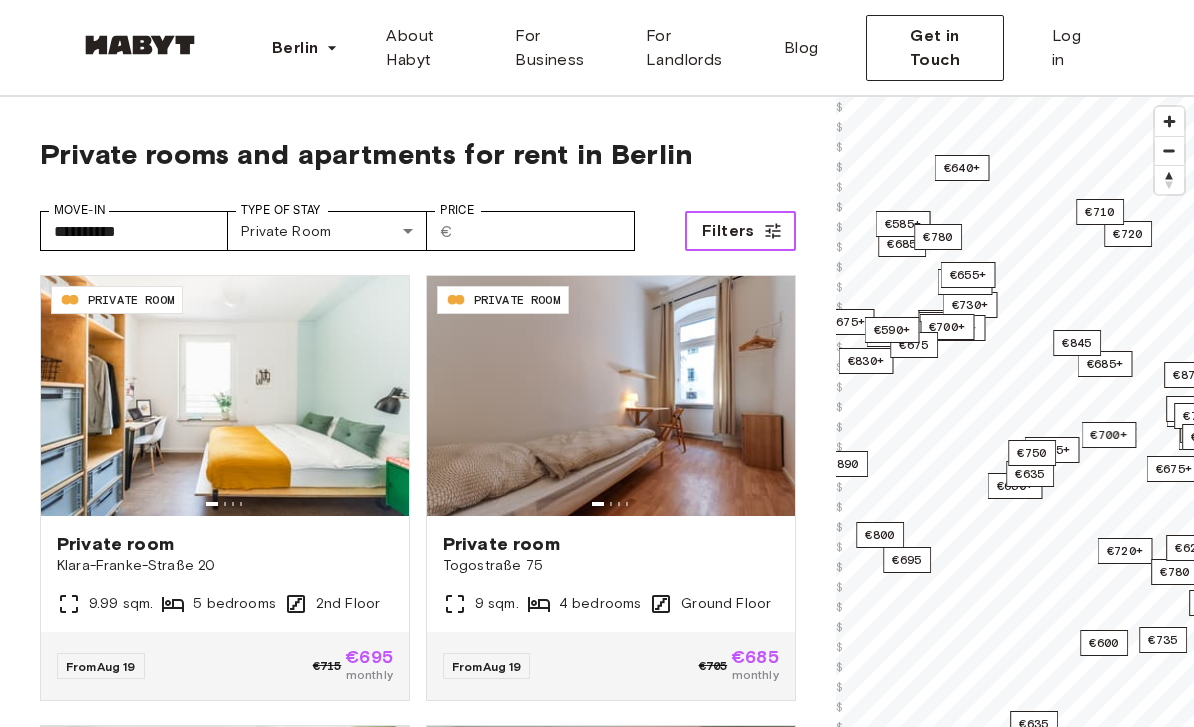 click on "Filters" at bounding box center [728, 231] 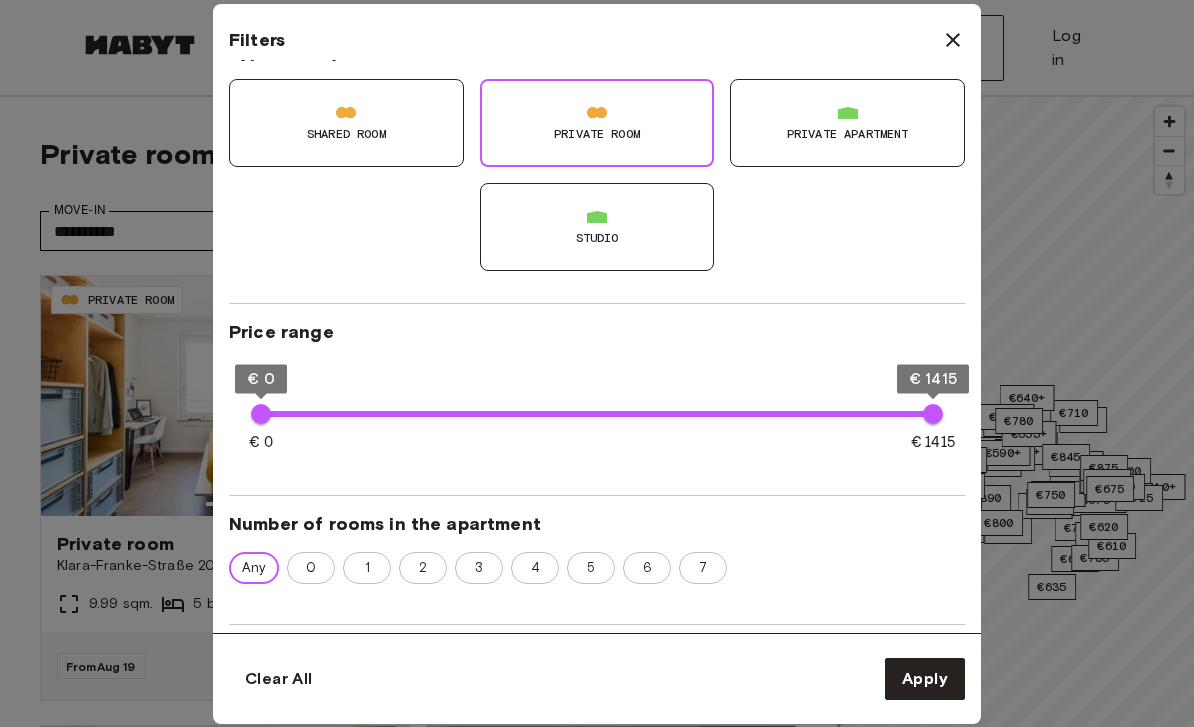 scroll, scrollTop: 169, scrollLeft: 0, axis: vertical 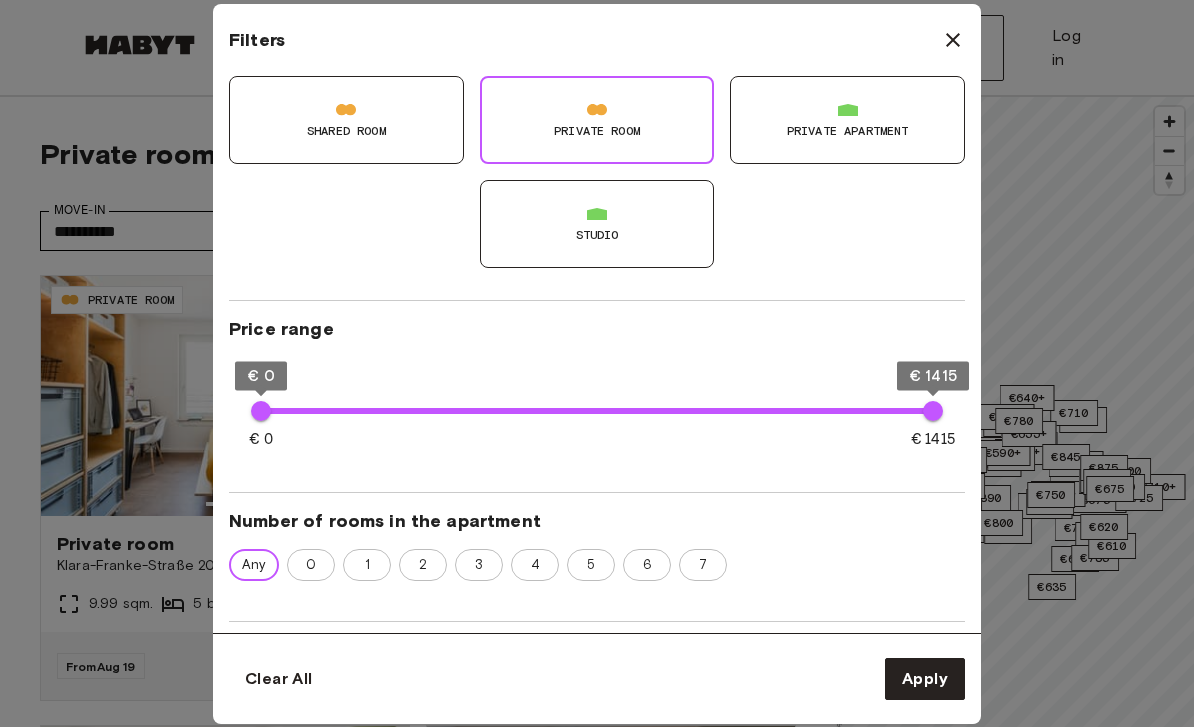 click on "Private apartment" at bounding box center (848, 131) 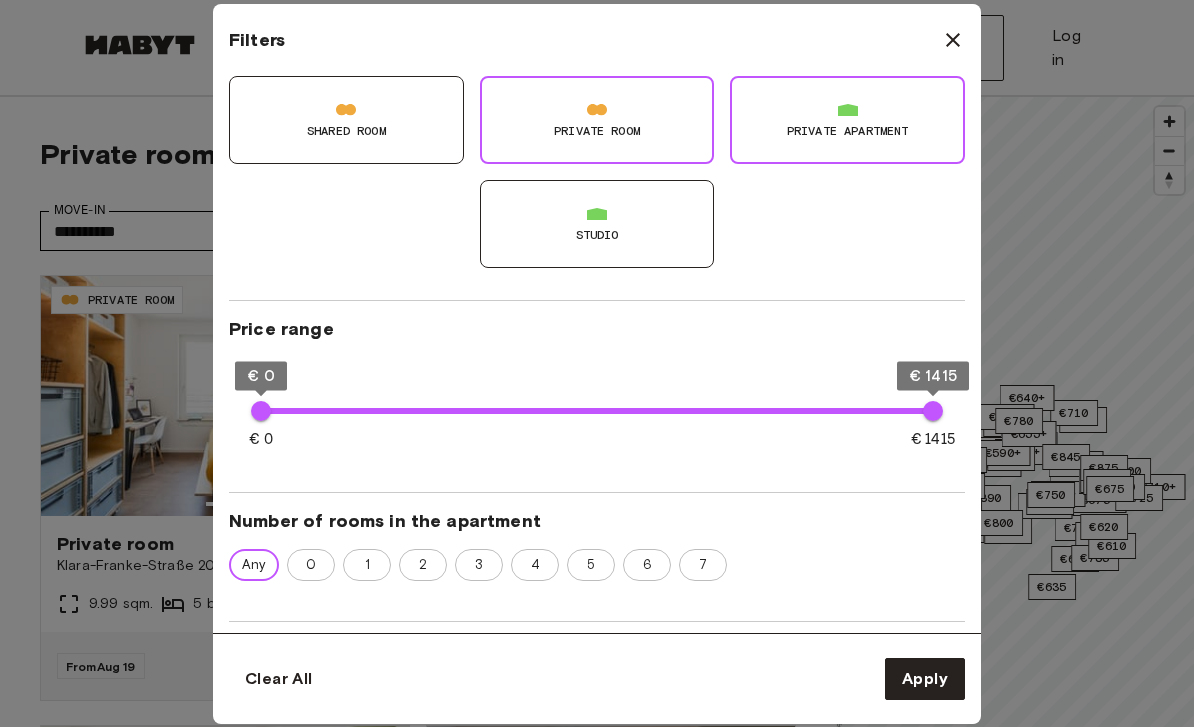 type on "**" 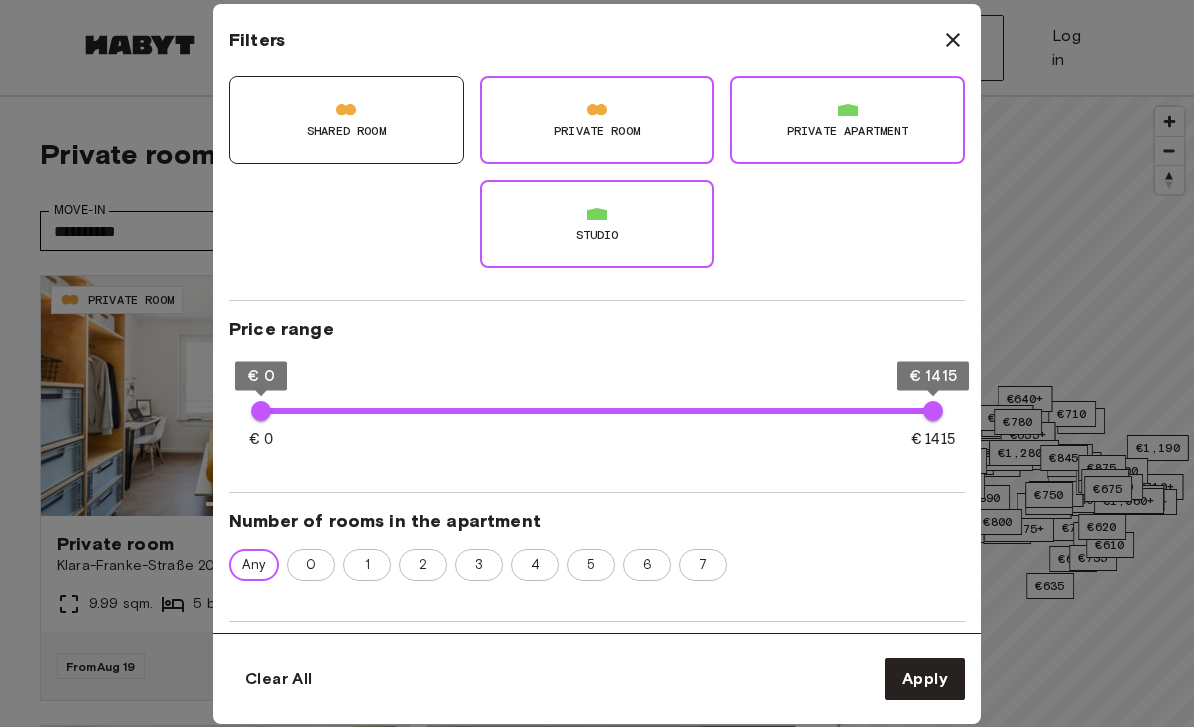 click on "Private Room" at bounding box center [597, 131] 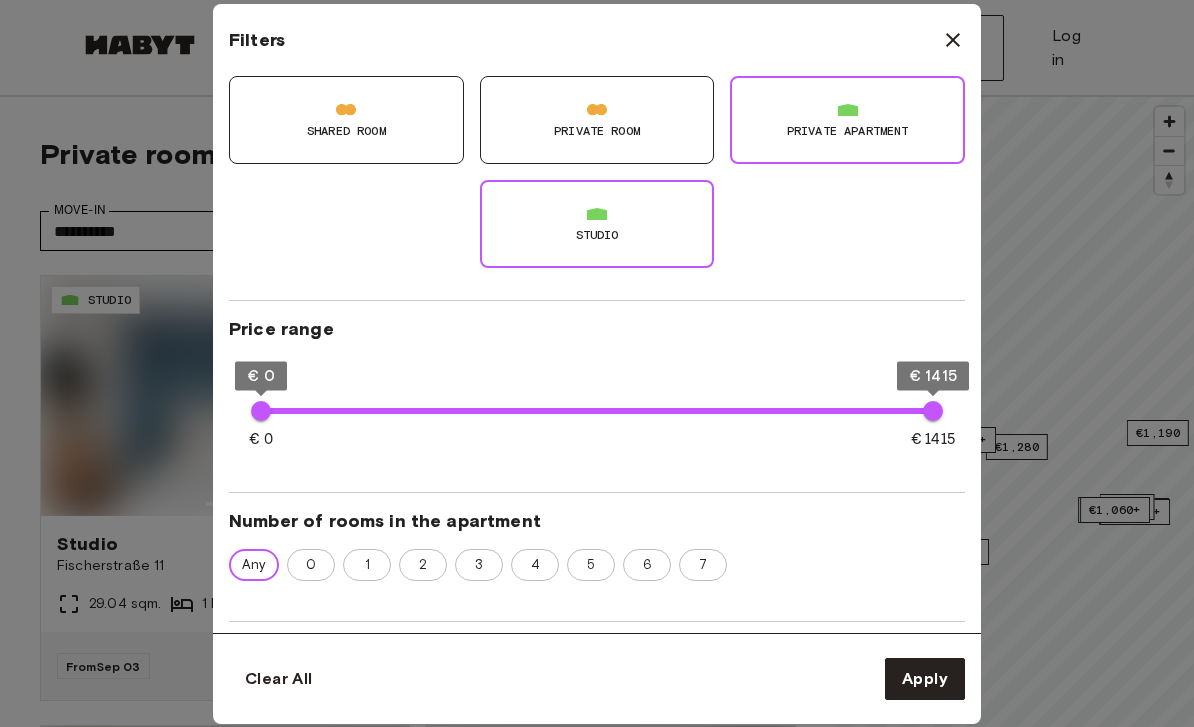 type on "**" 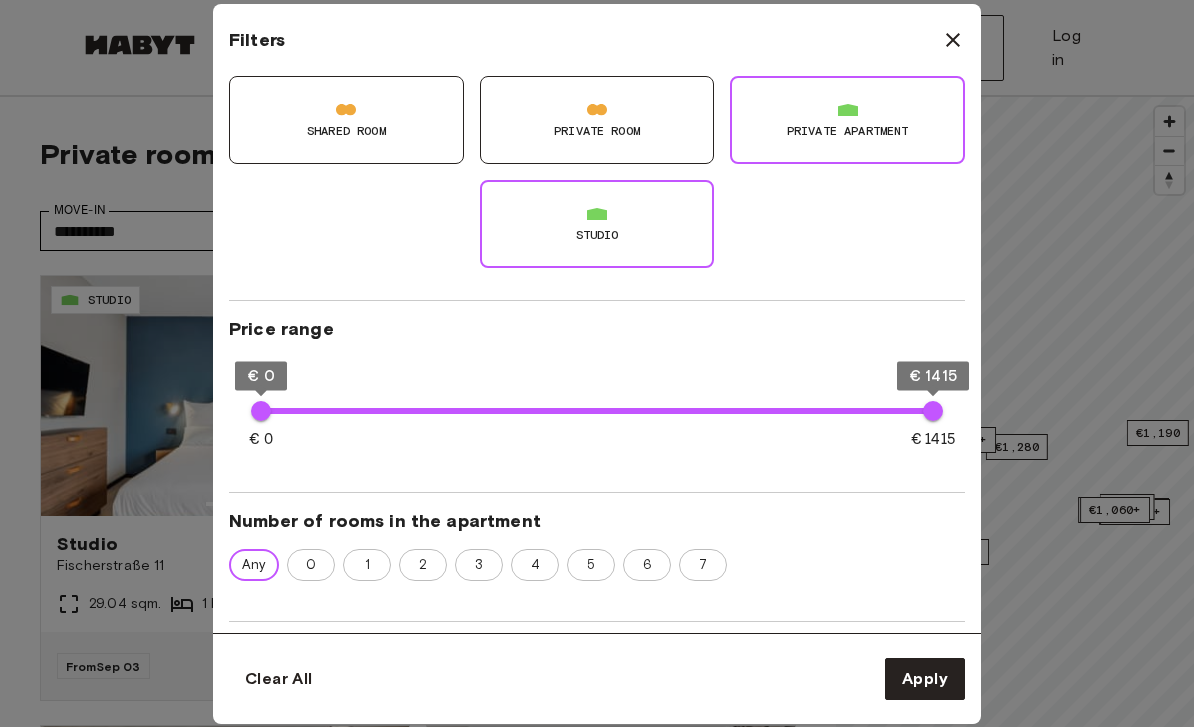 click on "Apply" at bounding box center (925, 679) 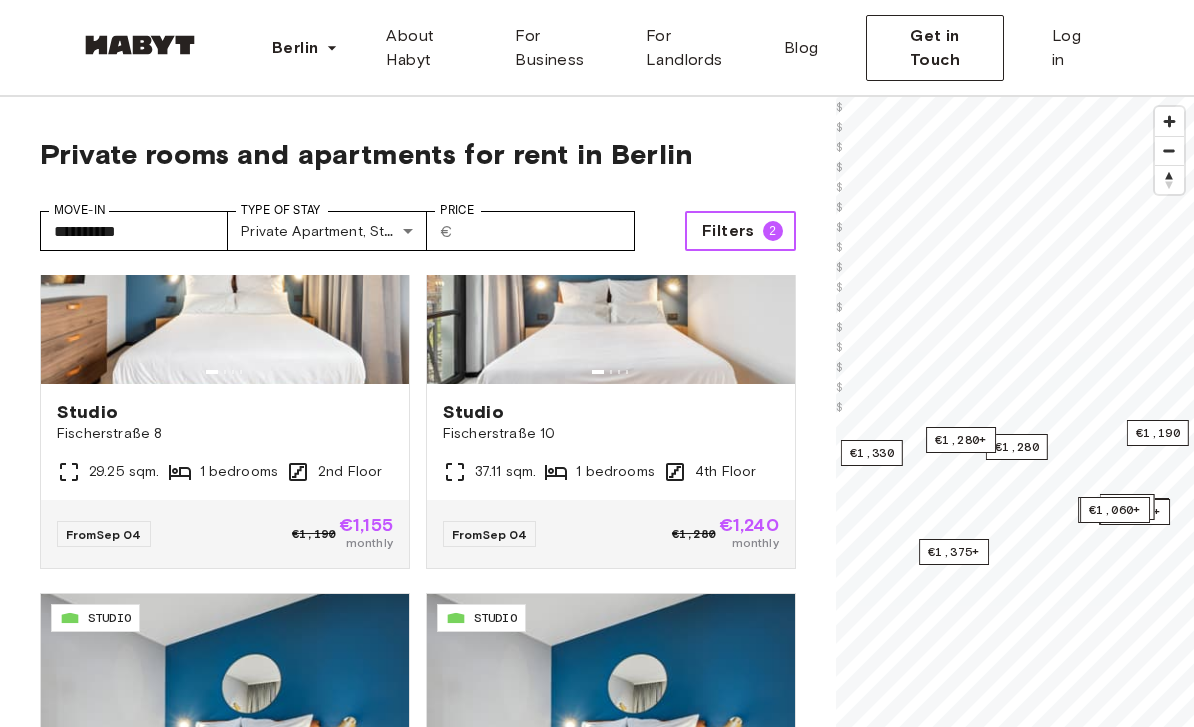 scroll, scrollTop: 1940, scrollLeft: 0, axis: vertical 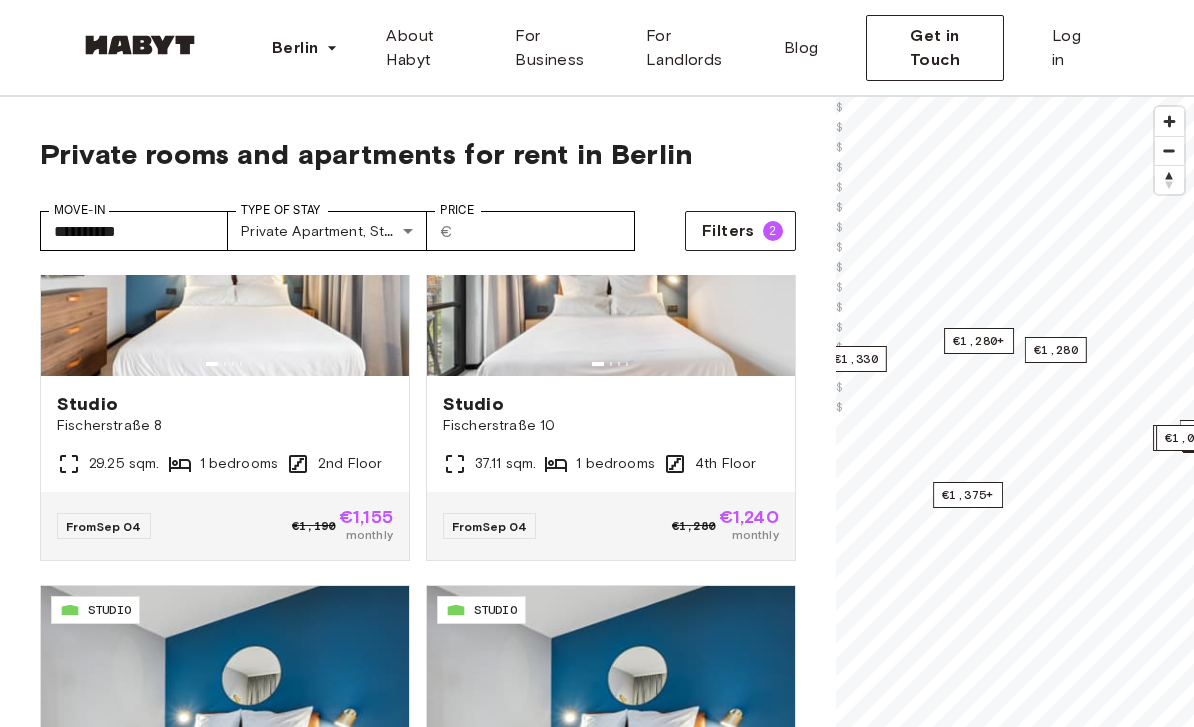click on "**********" at bounding box center [597, 2475] 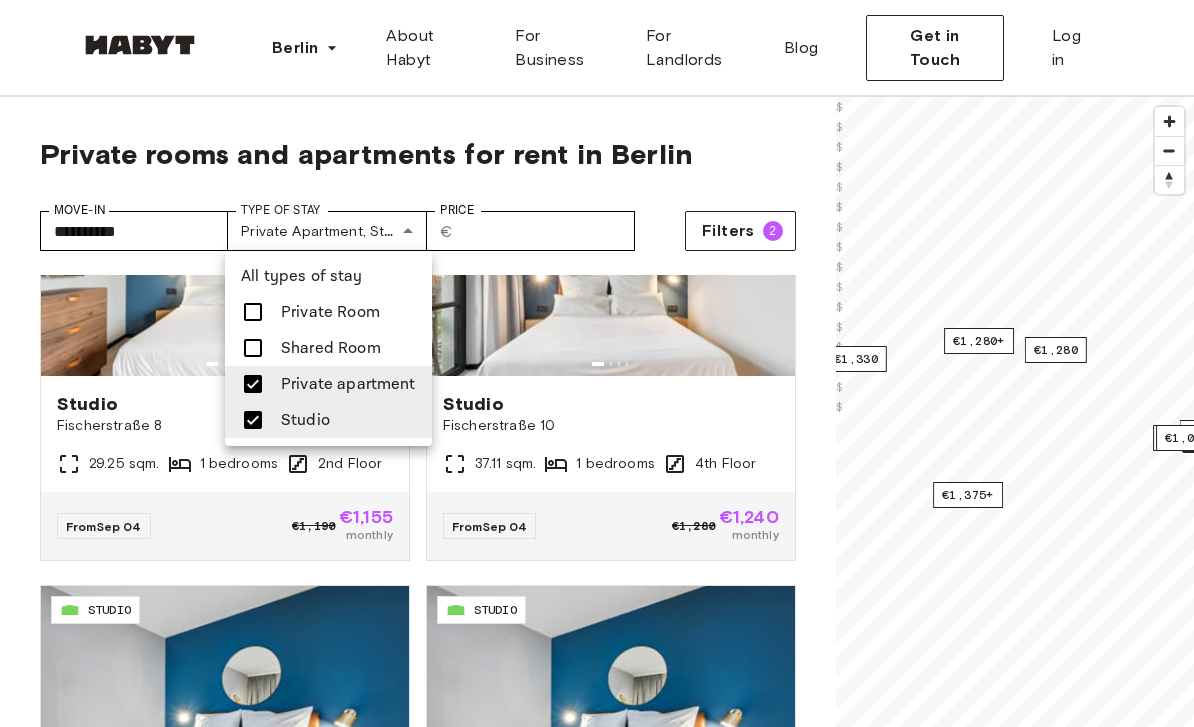 click at bounding box center [253, 420] 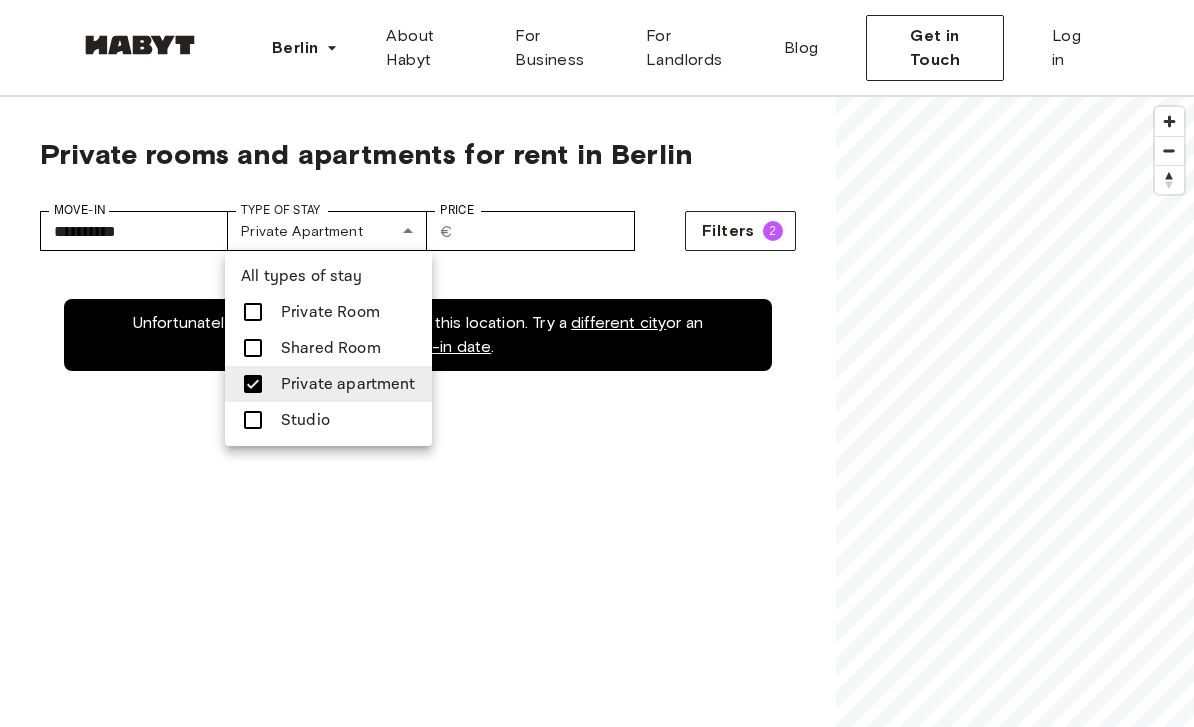 scroll, scrollTop: 0, scrollLeft: 0, axis: both 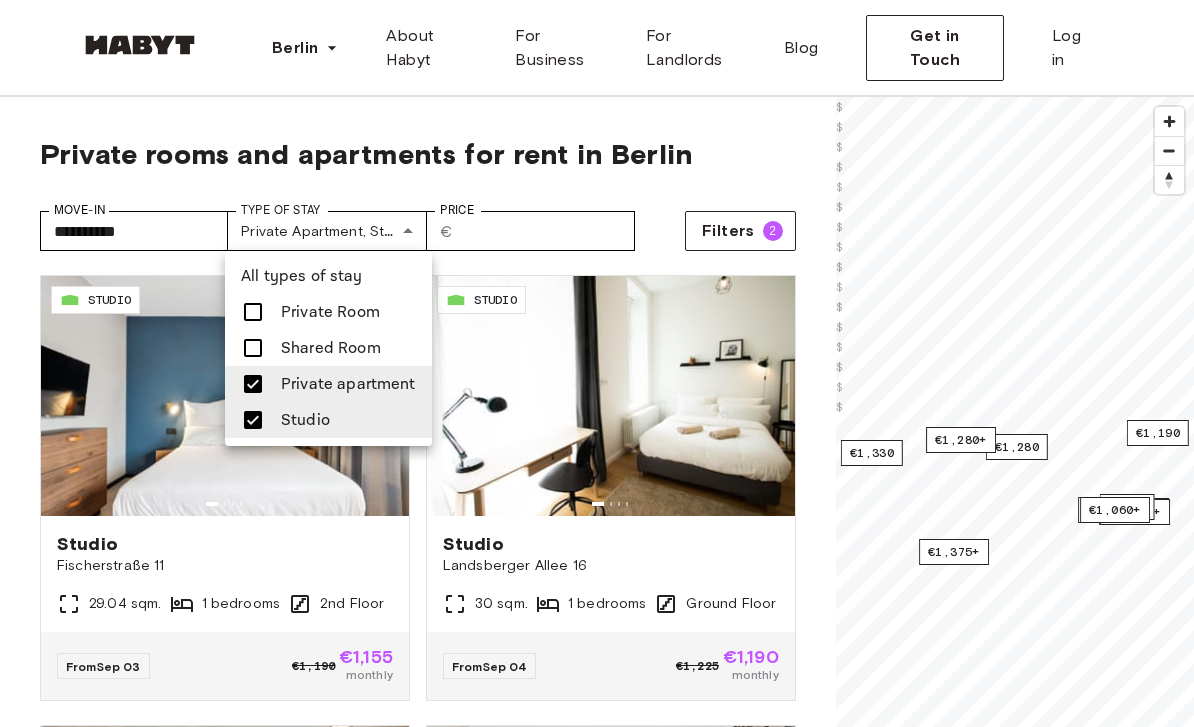 click at bounding box center (253, 384) 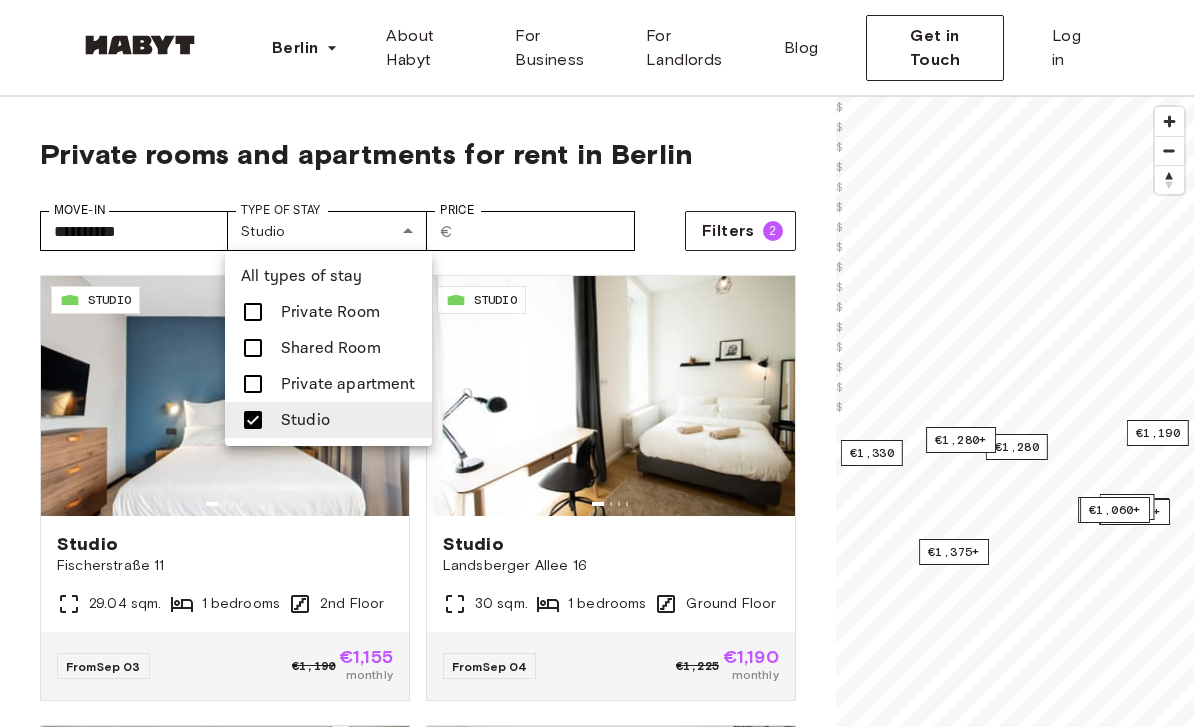 click at bounding box center (253, 420) 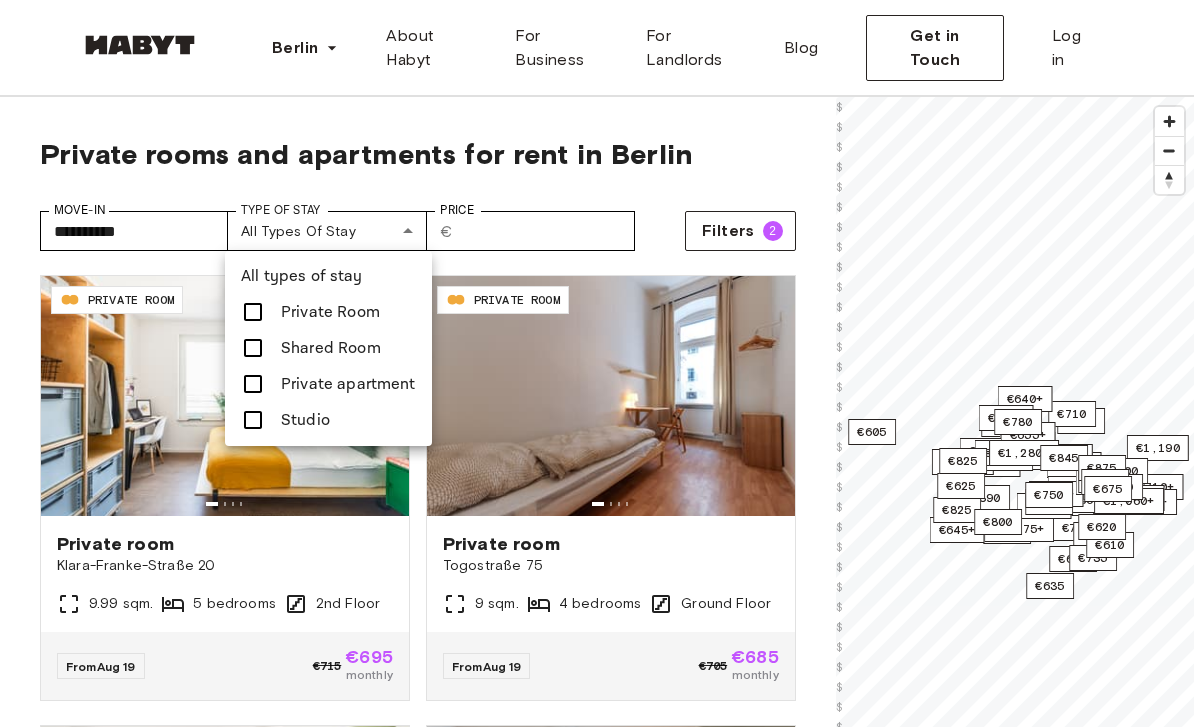 click at bounding box center [253, 312] 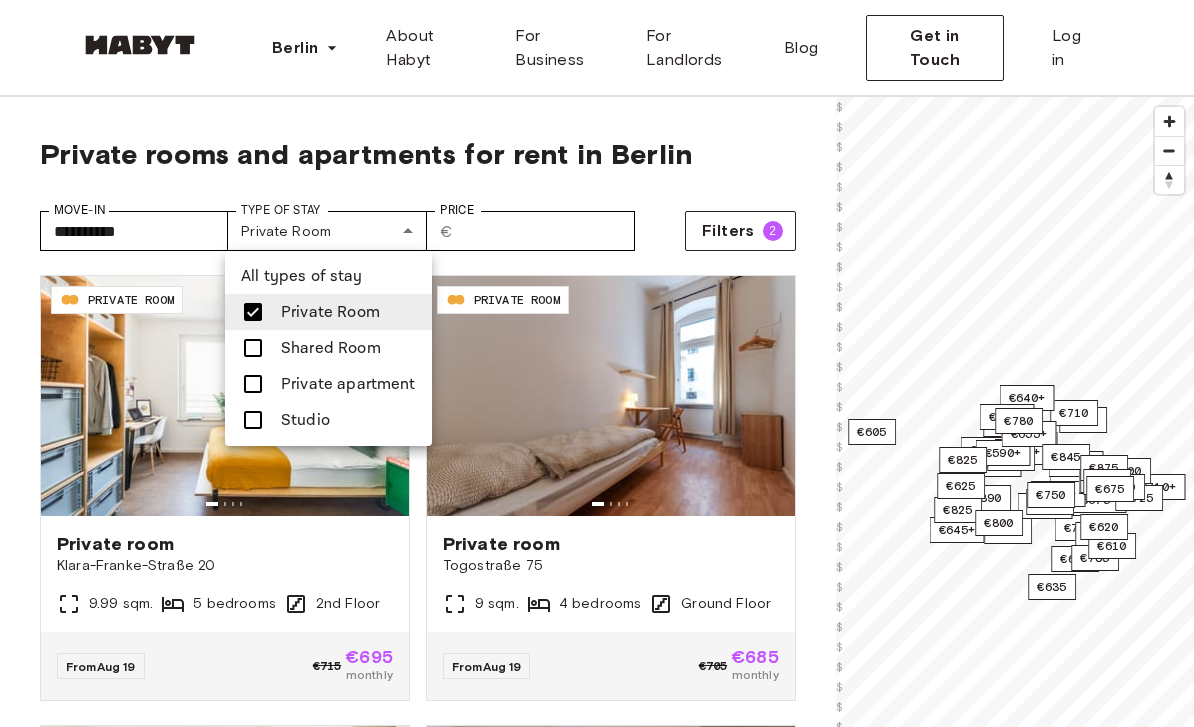 click at bounding box center (597, 363) 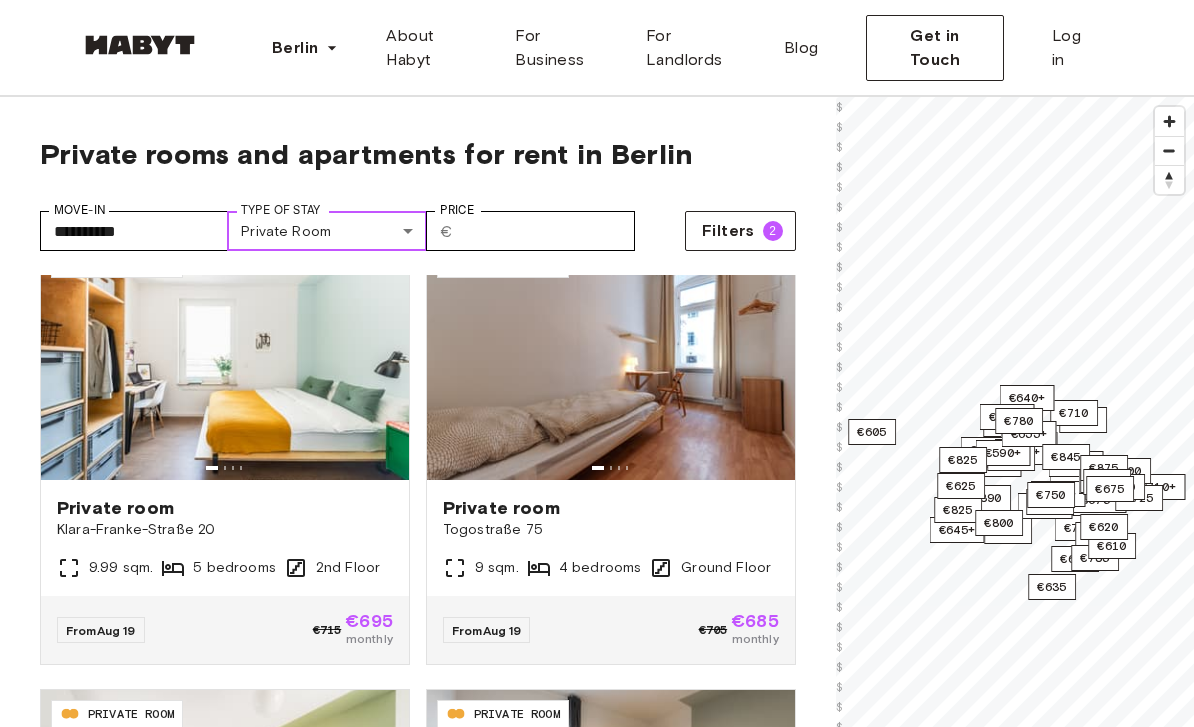 scroll, scrollTop: 6, scrollLeft: 0, axis: vertical 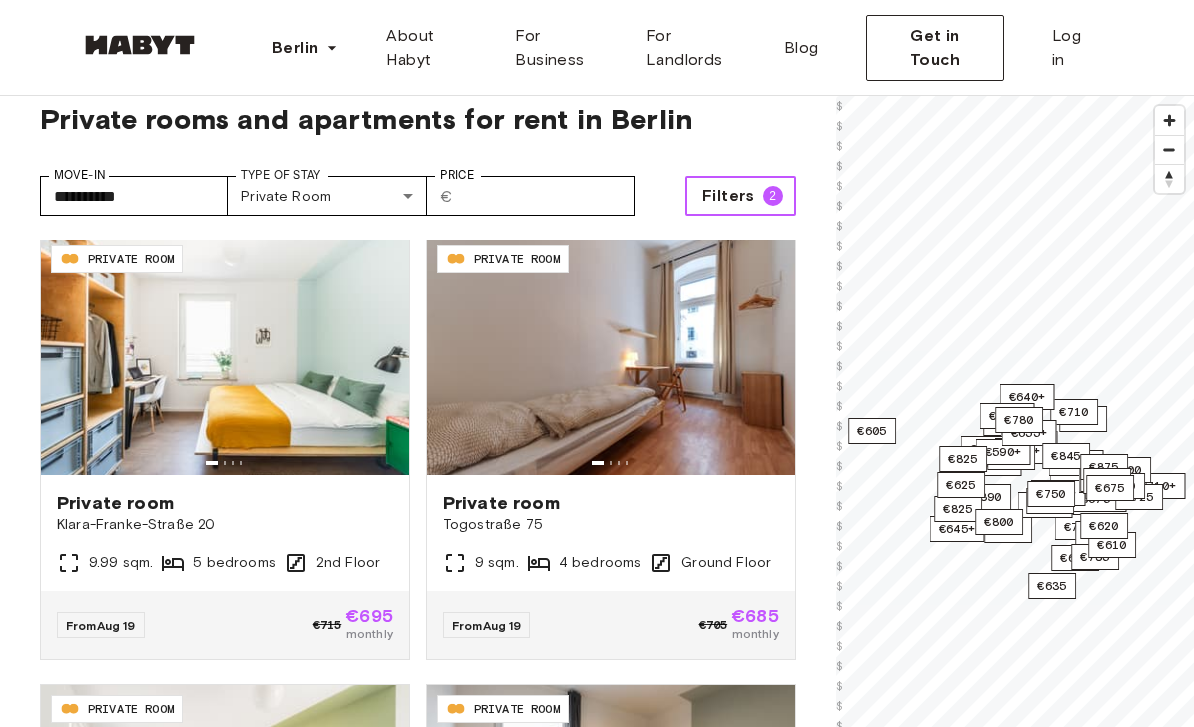 click on "Filters 2" at bounding box center (740, 196) 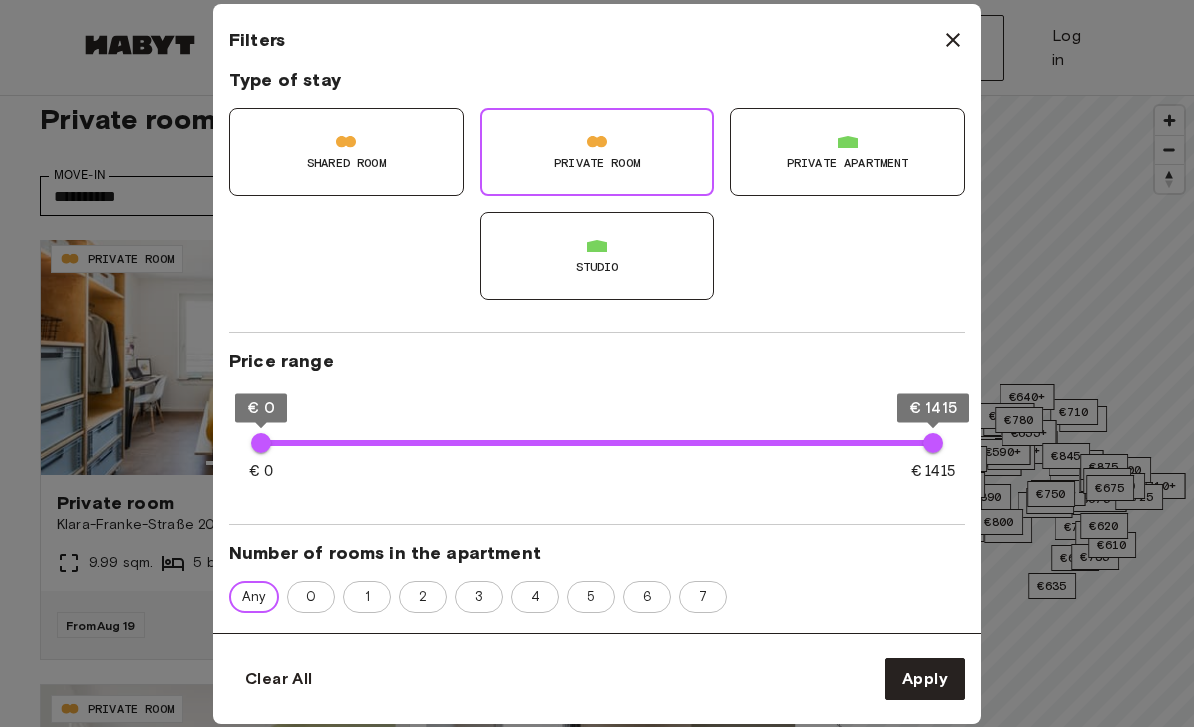 scroll, scrollTop: 154, scrollLeft: 0, axis: vertical 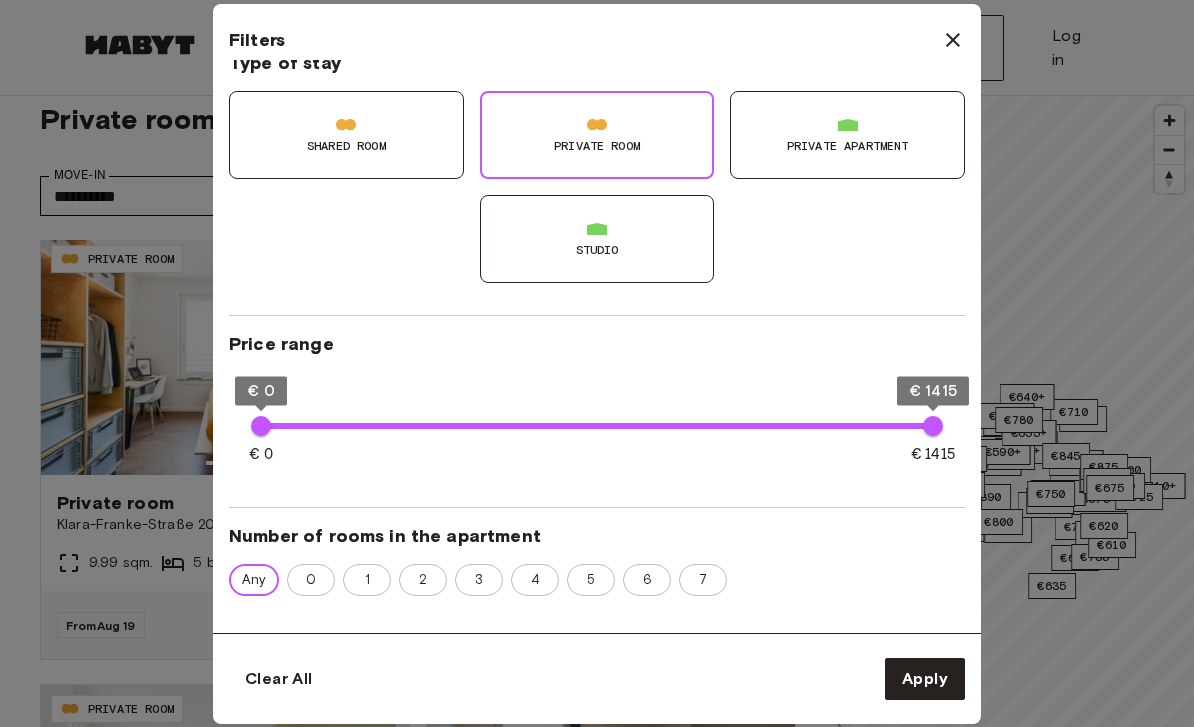 click 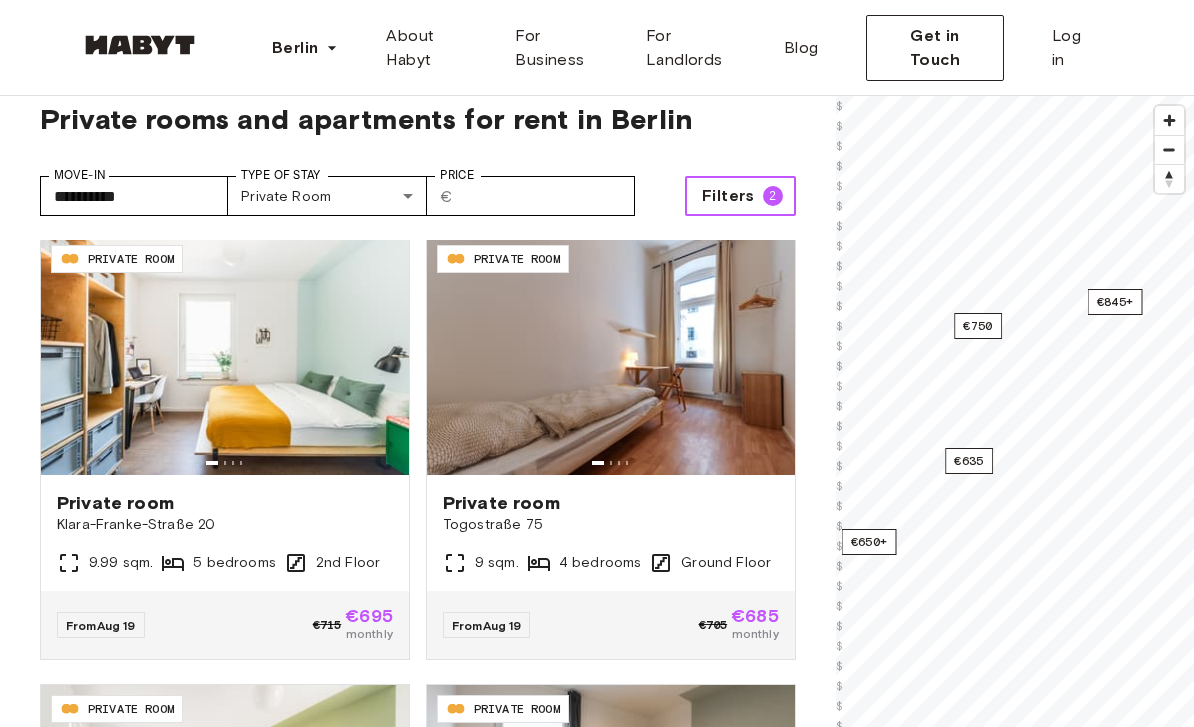 click on "€635" at bounding box center (969, 461) 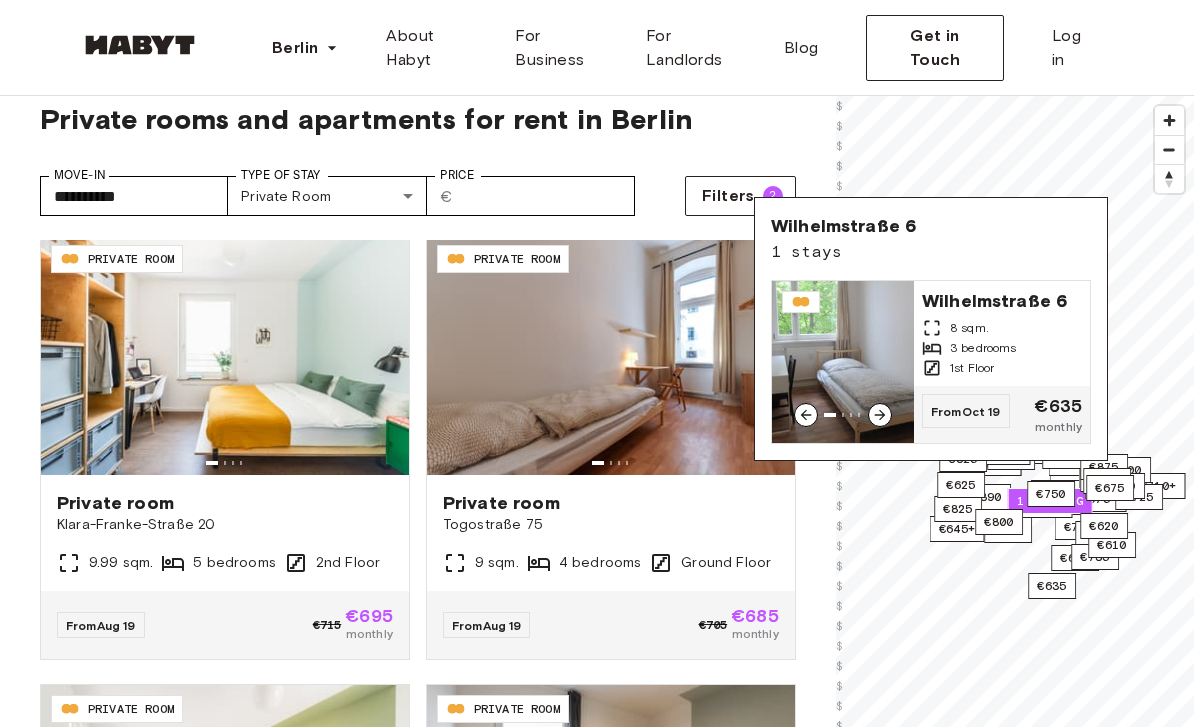 click on "8 sqm." at bounding box center [1002, 328] 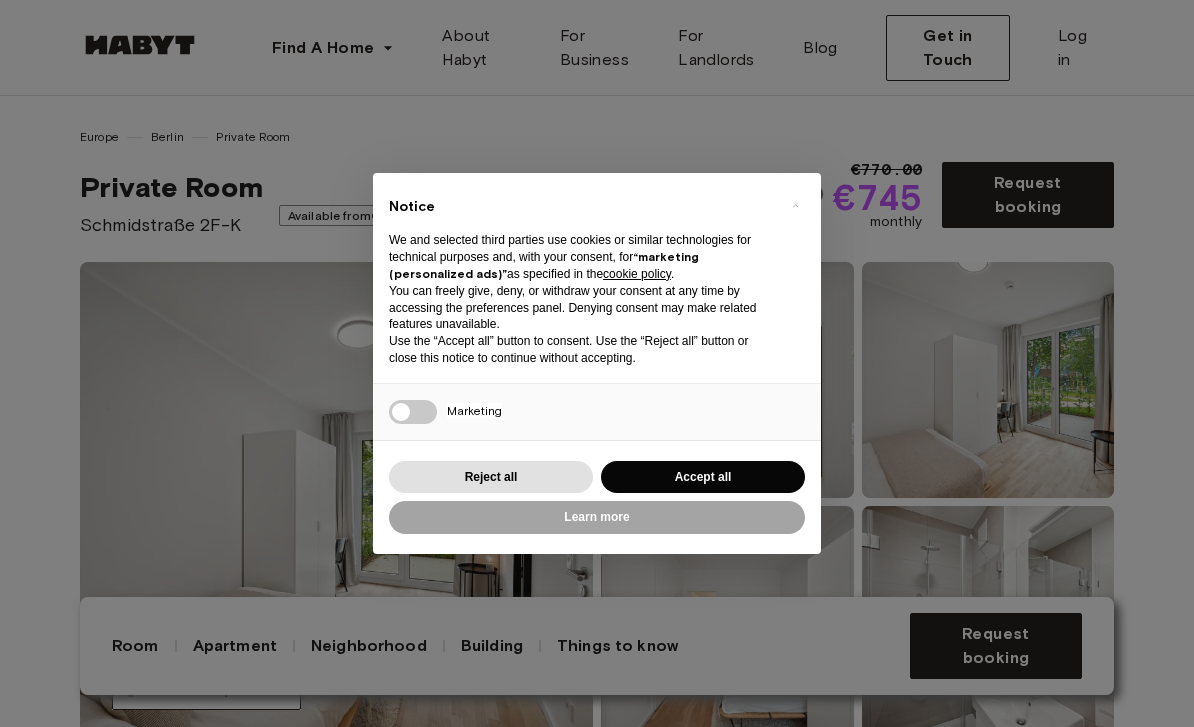 scroll, scrollTop: 0, scrollLeft: 0, axis: both 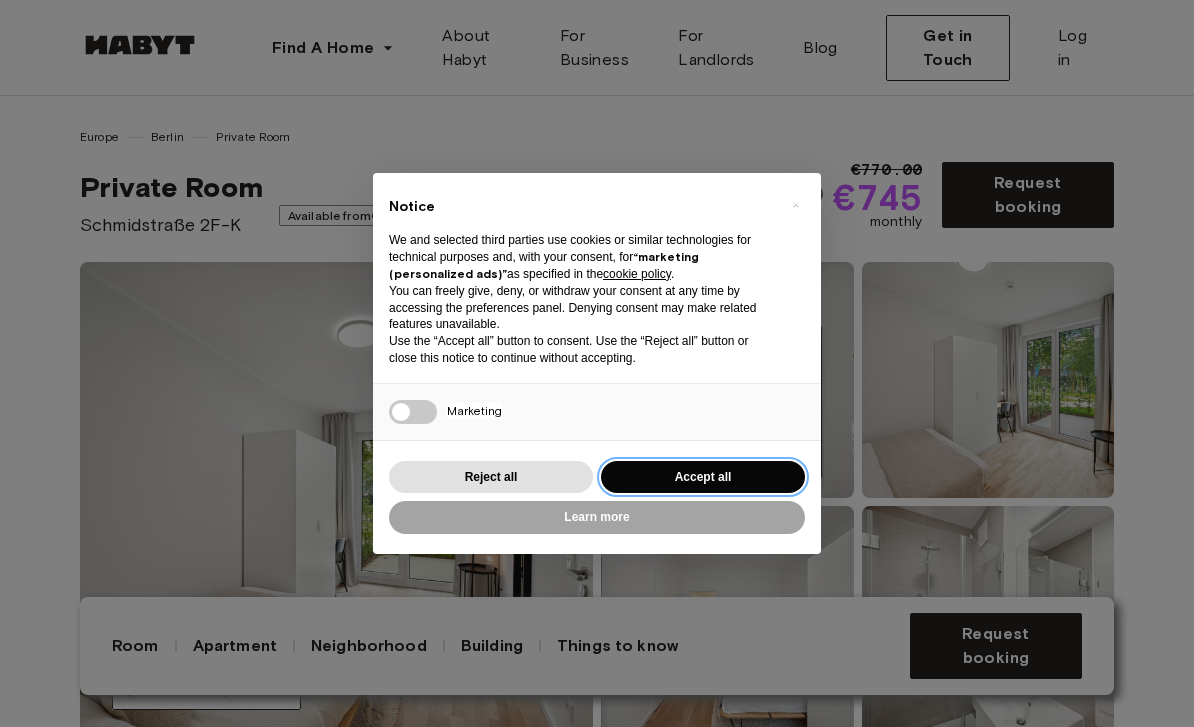click on "Accept all" at bounding box center (703, 477) 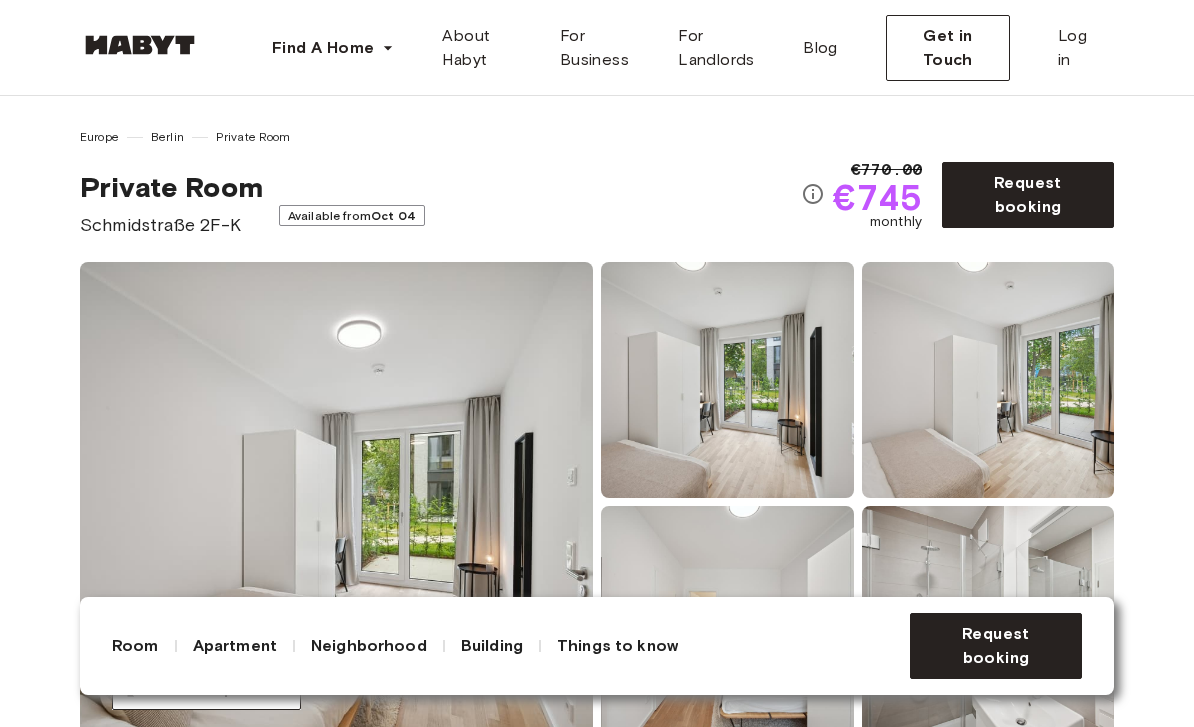 scroll, scrollTop: 0, scrollLeft: 0, axis: both 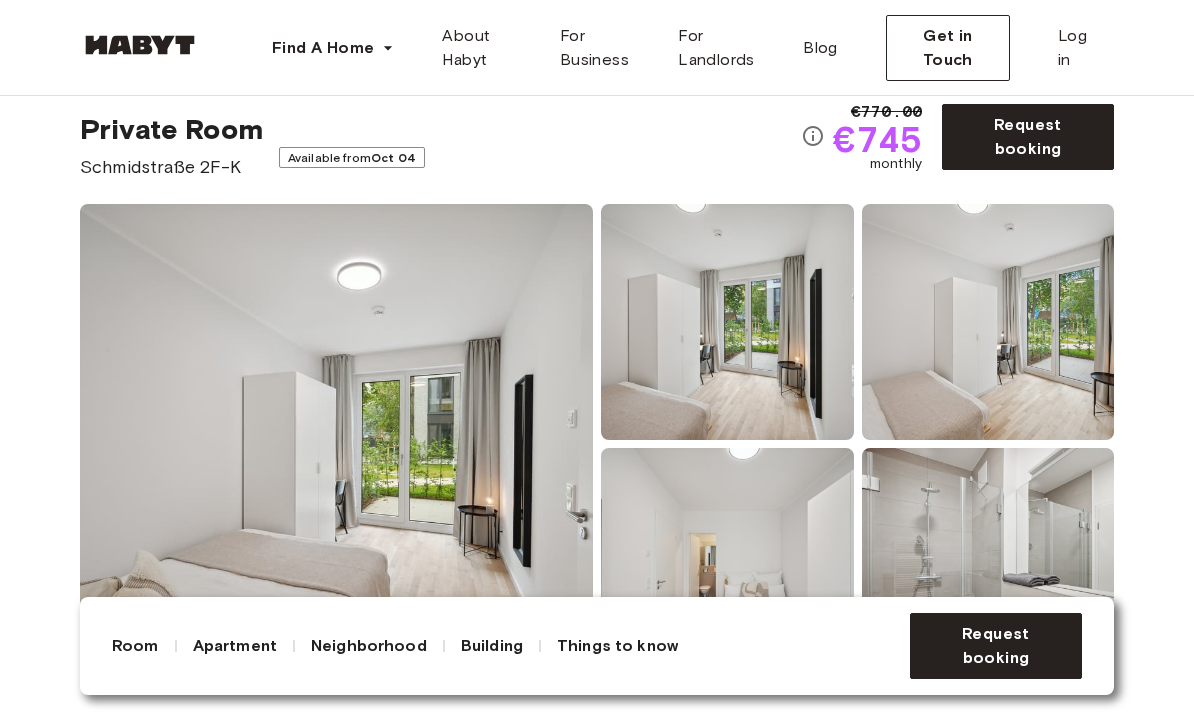 click at bounding box center (336, 444) 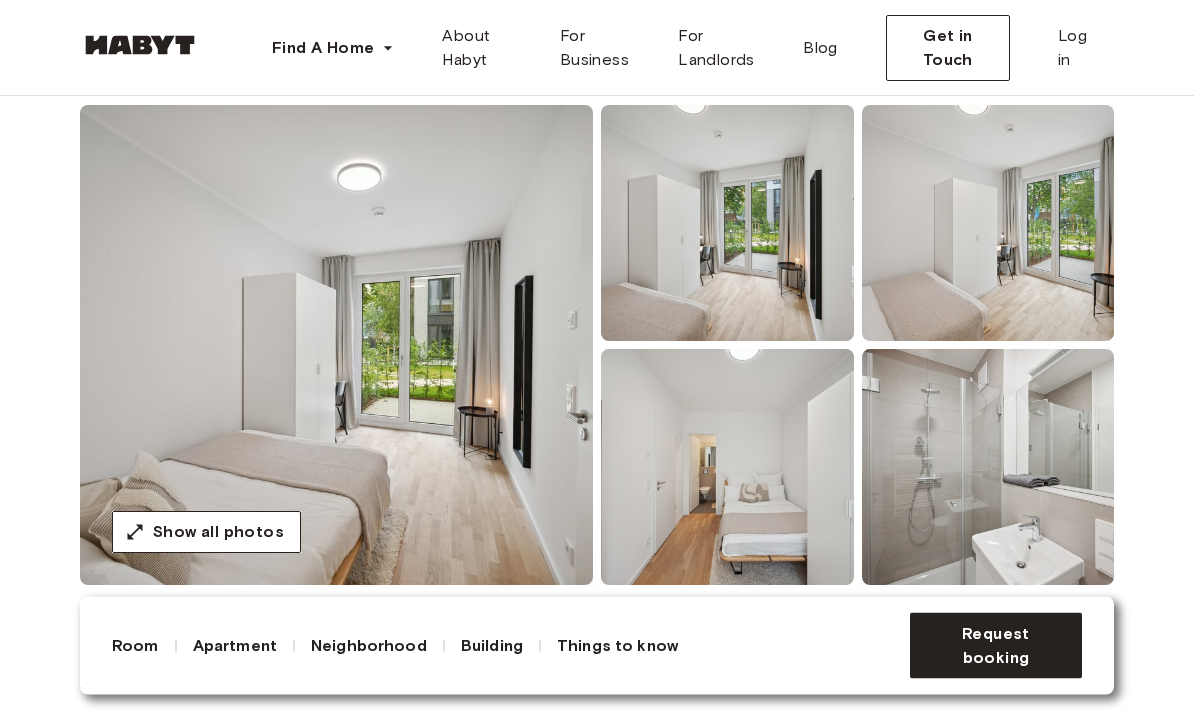 scroll, scrollTop: 157, scrollLeft: 0, axis: vertical 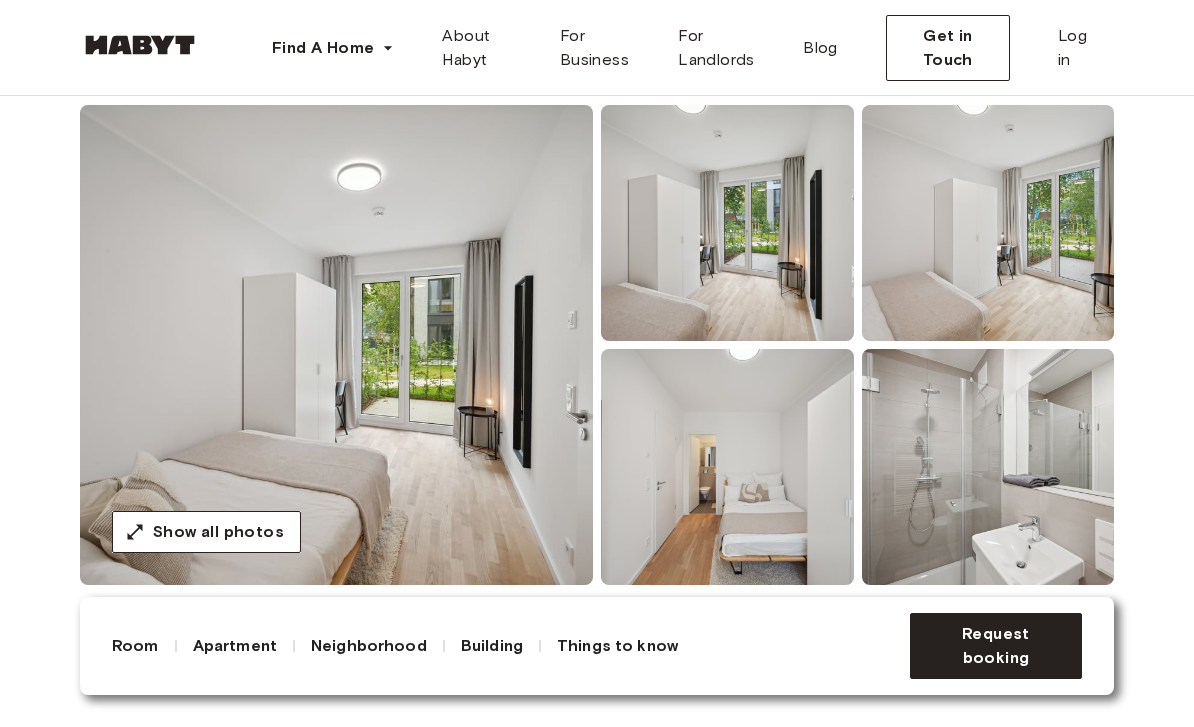 click at bounding box center (336, 345) 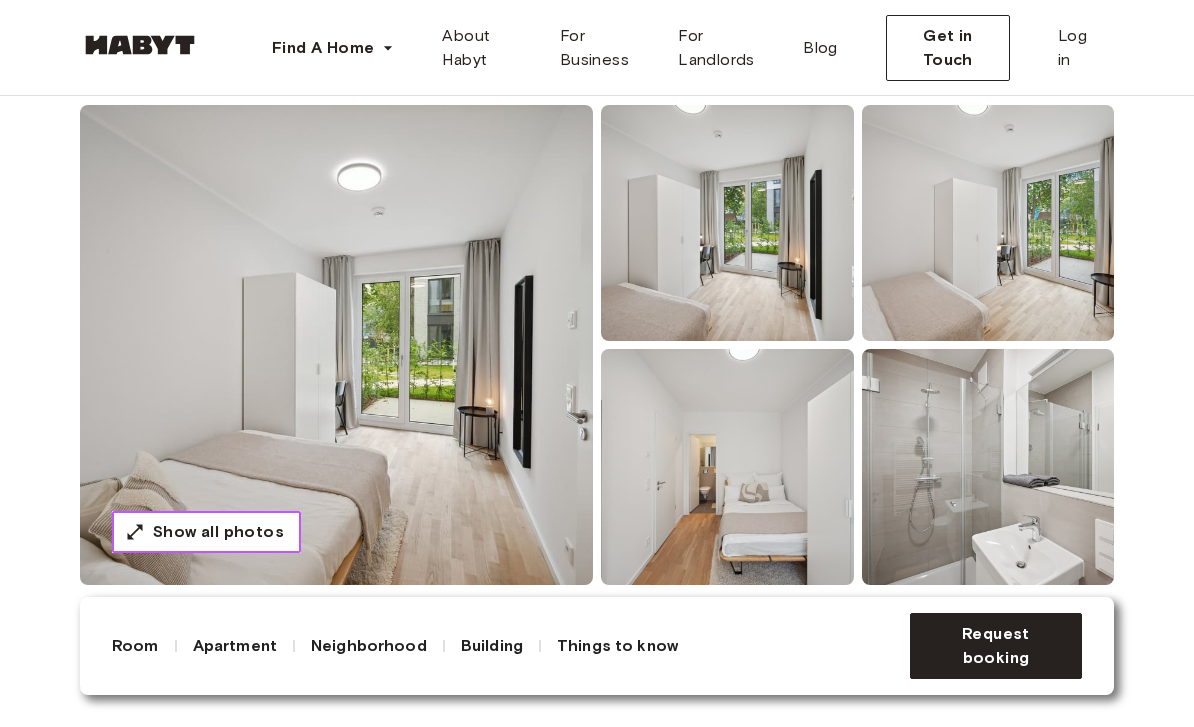 click on "Show all photos" at bounding box center (218, 532) 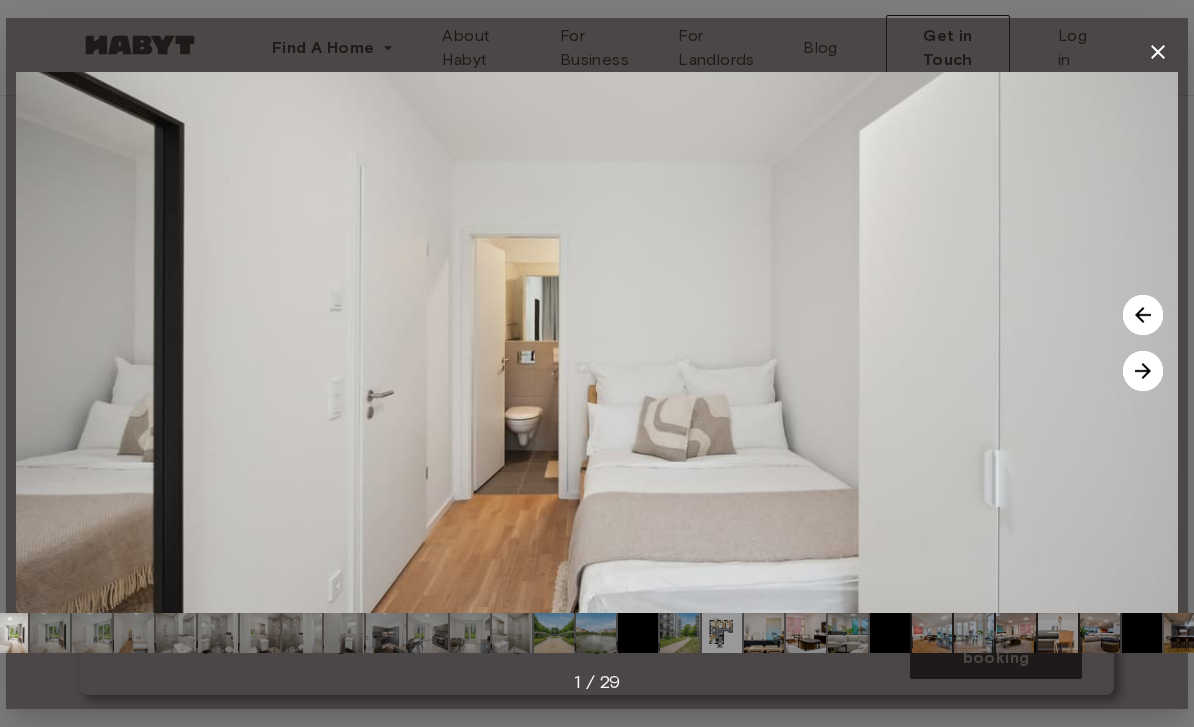 click at bounding box center [597, 342] 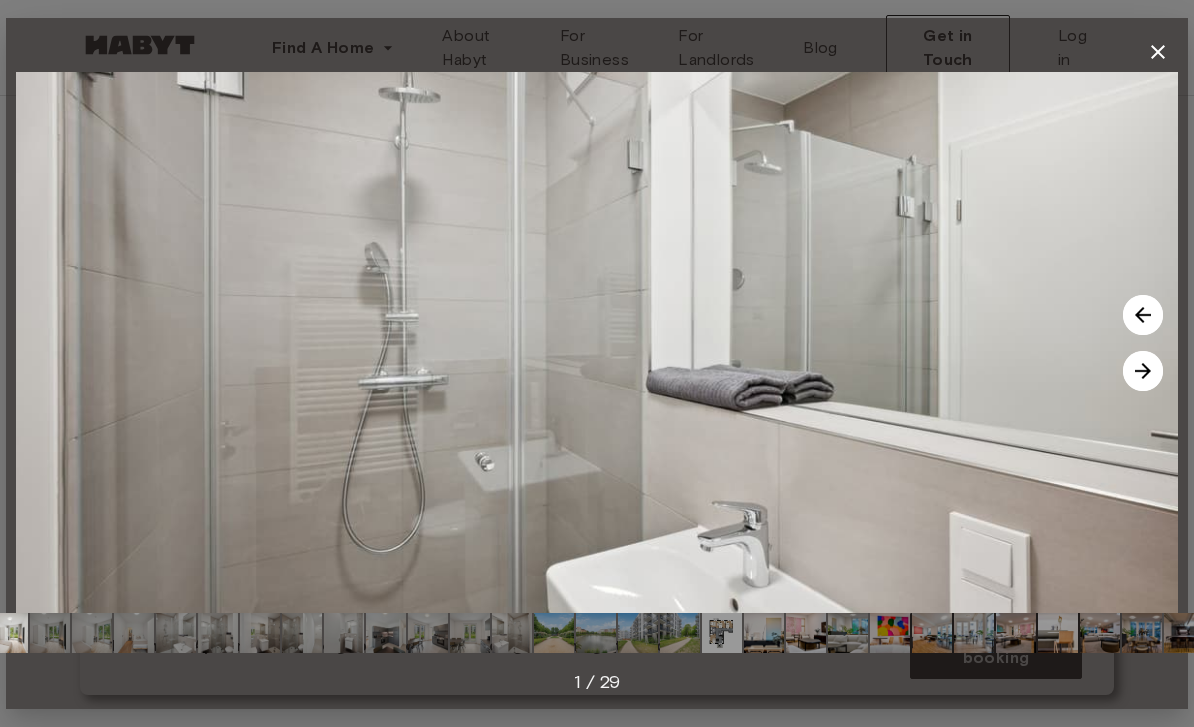 click 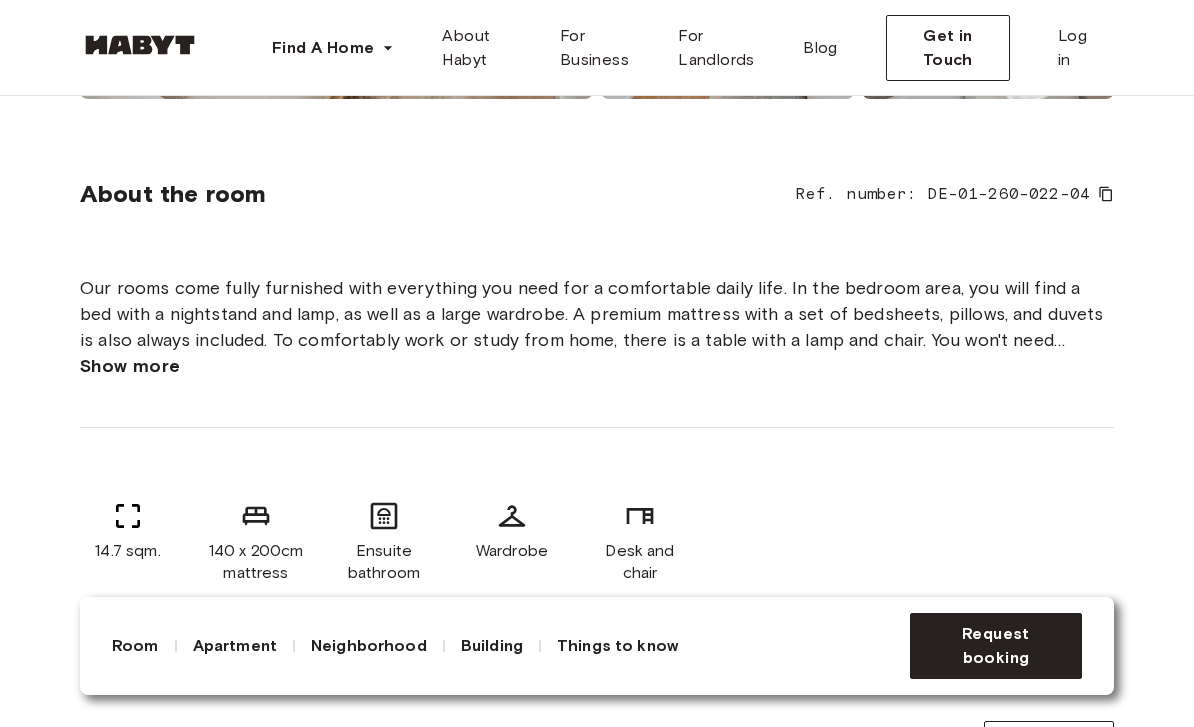 click on "Show more" at bounding box center [130, 366] 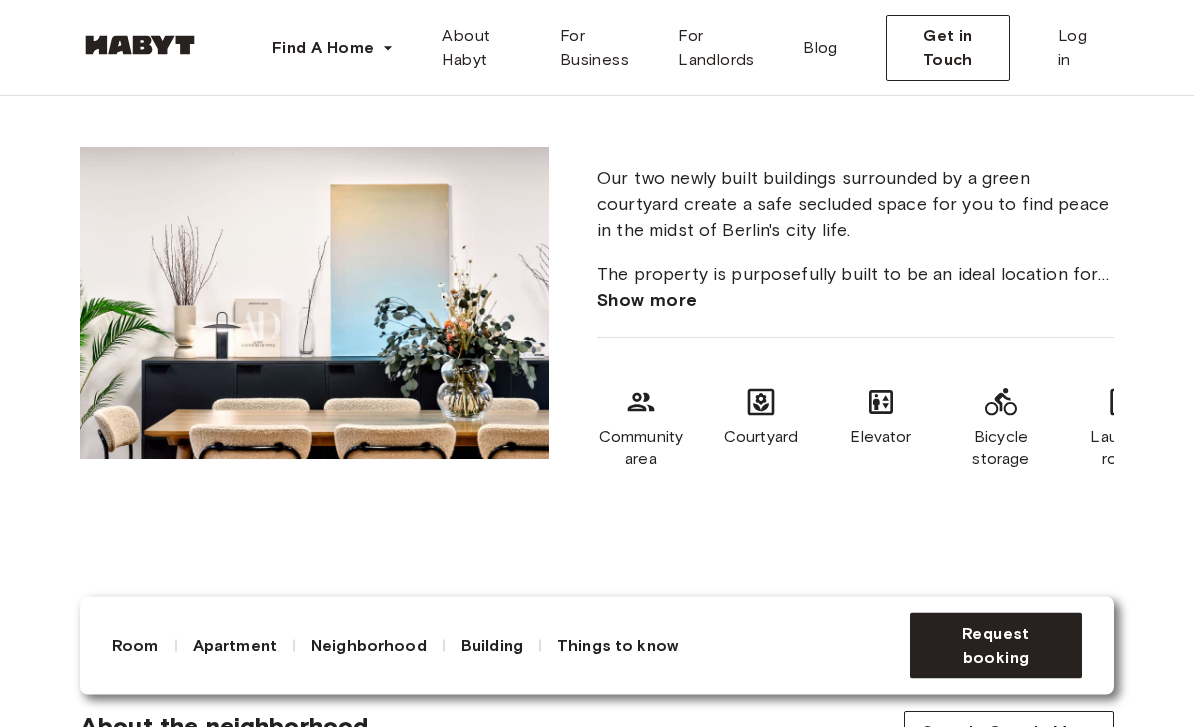 scroll, scrollTop: 2258, scrollLeft: 0, axis: vertical 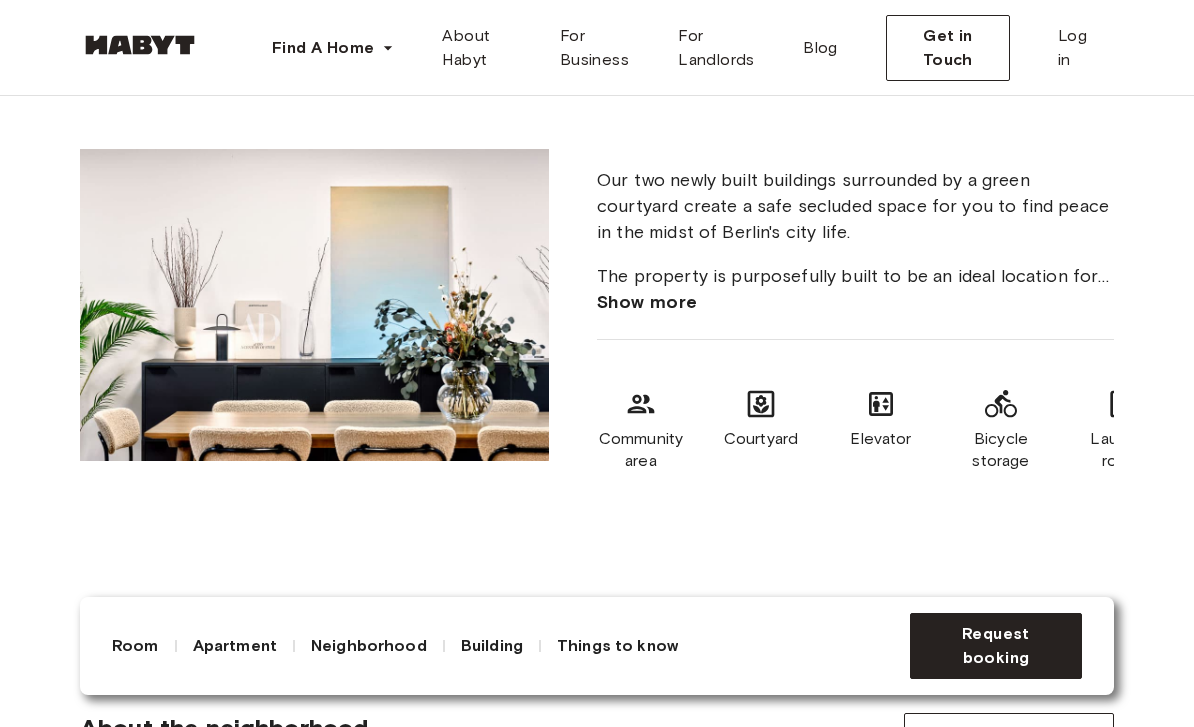 click on "Show more" at bounding box center (647, 302) 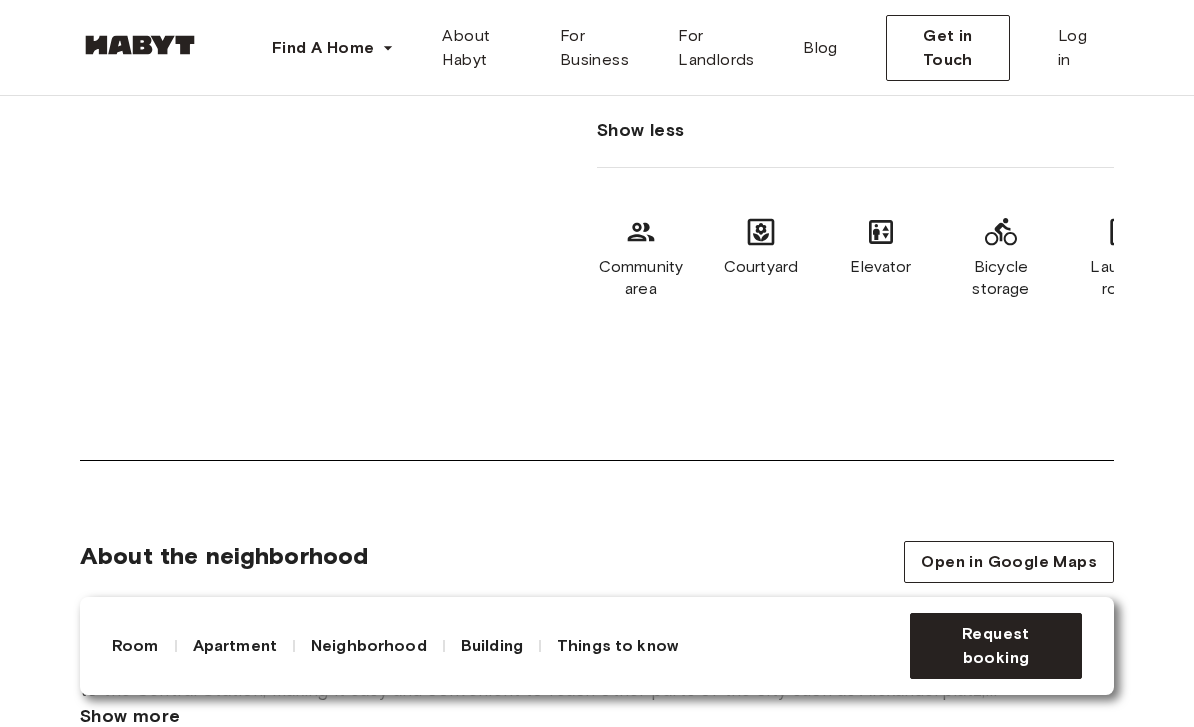 scroll, scrollTop: 2712, scrollLeft: 0, axis: vertical 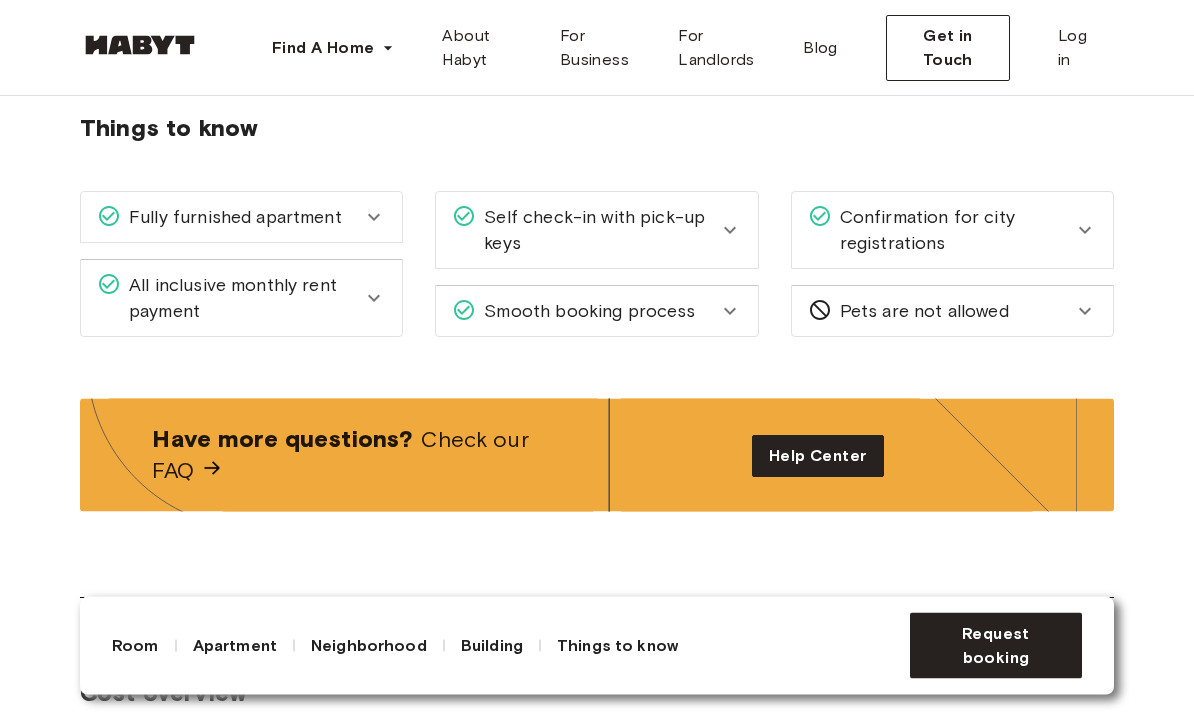 click on "Self check-in with pick-up keys" at bounding box center (596, 231) 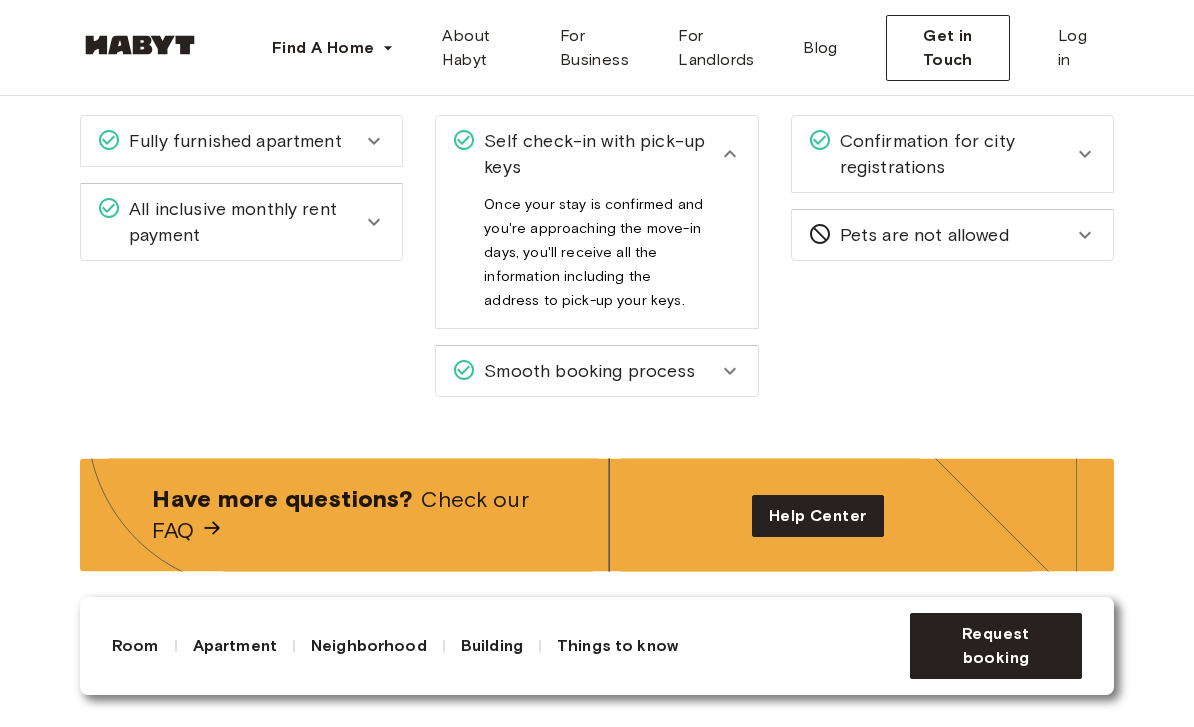 scroll, scrollTop: 3873, scrollLeft: 0, axis: vertical 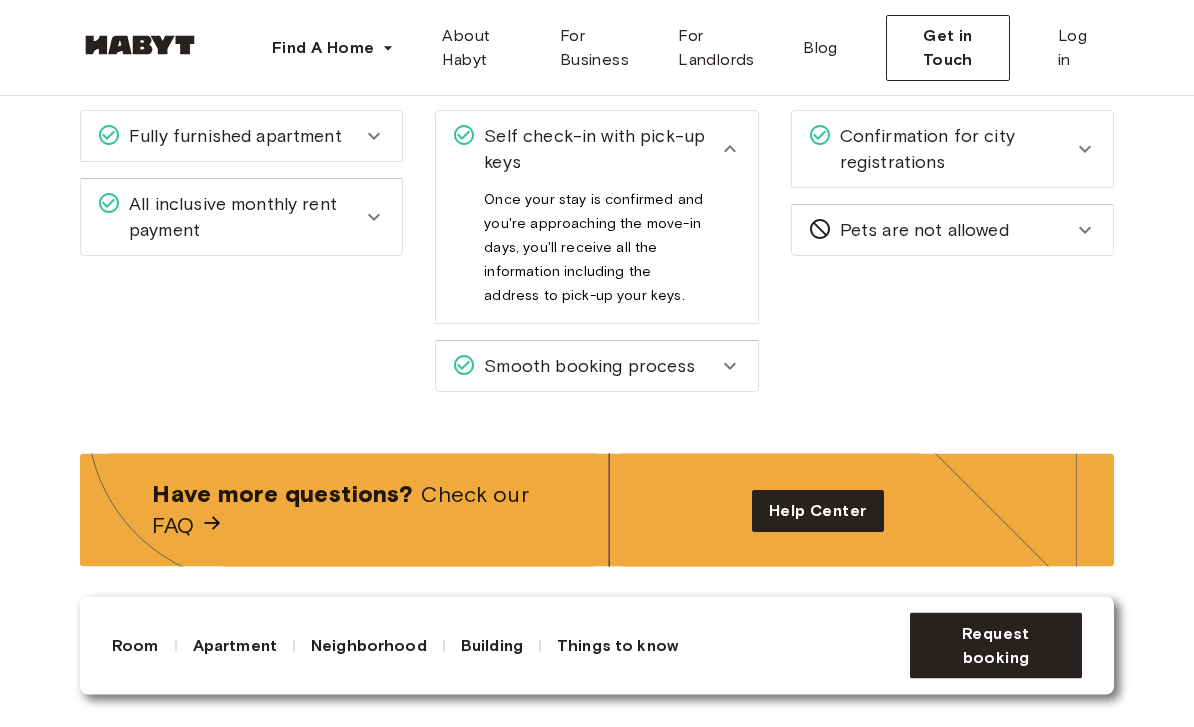 click on "Confirmation for city registrations" at bounding box center (952, 150) 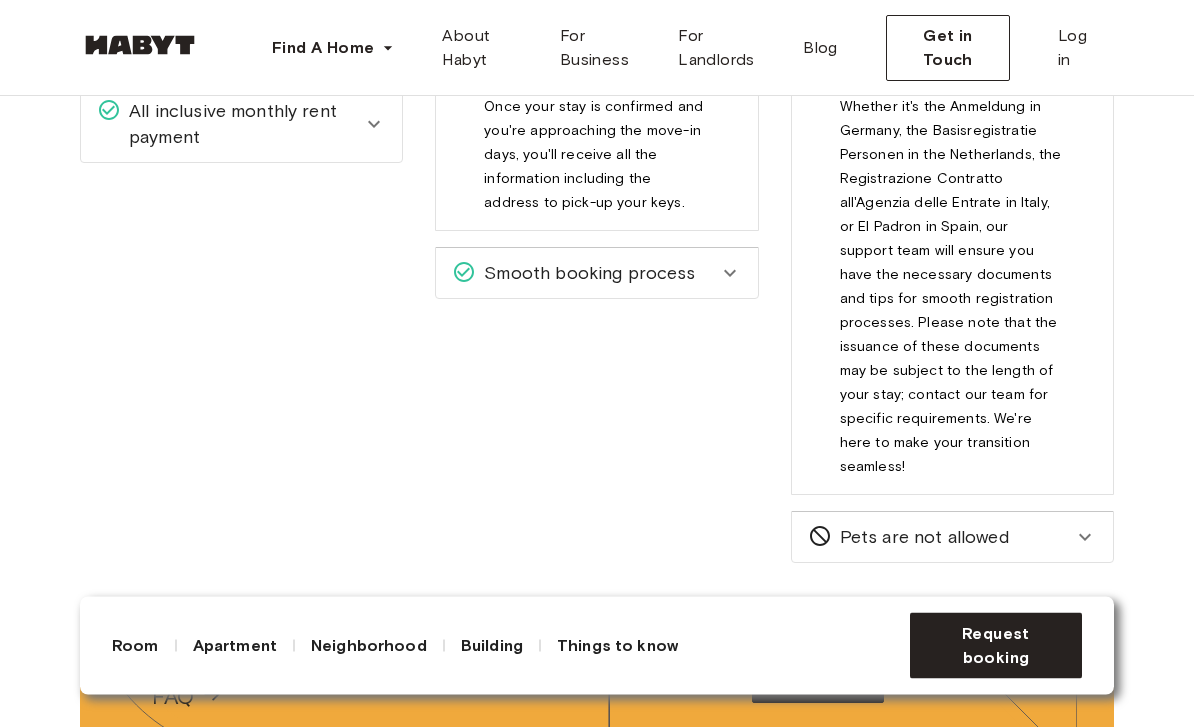 scroll, scrollTop: 3967, scrollLeft: 0, axis: vertical 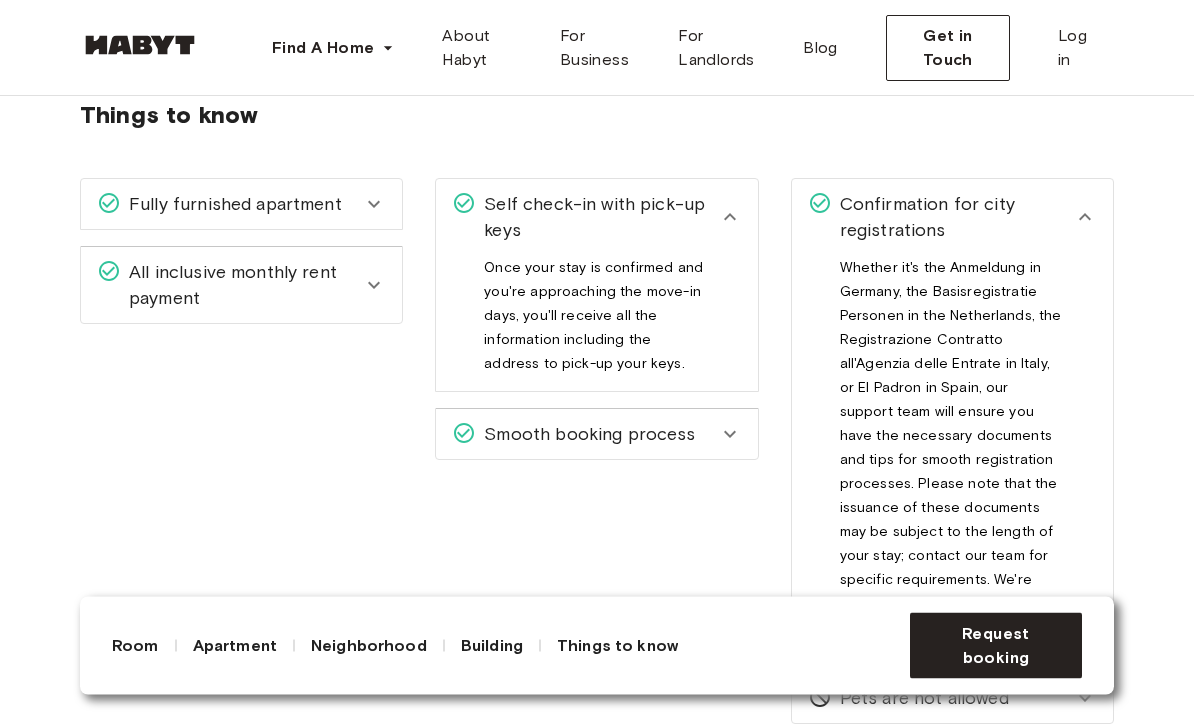 click on "All inclusive monthly rent payment" at bounding box center (229, 286) 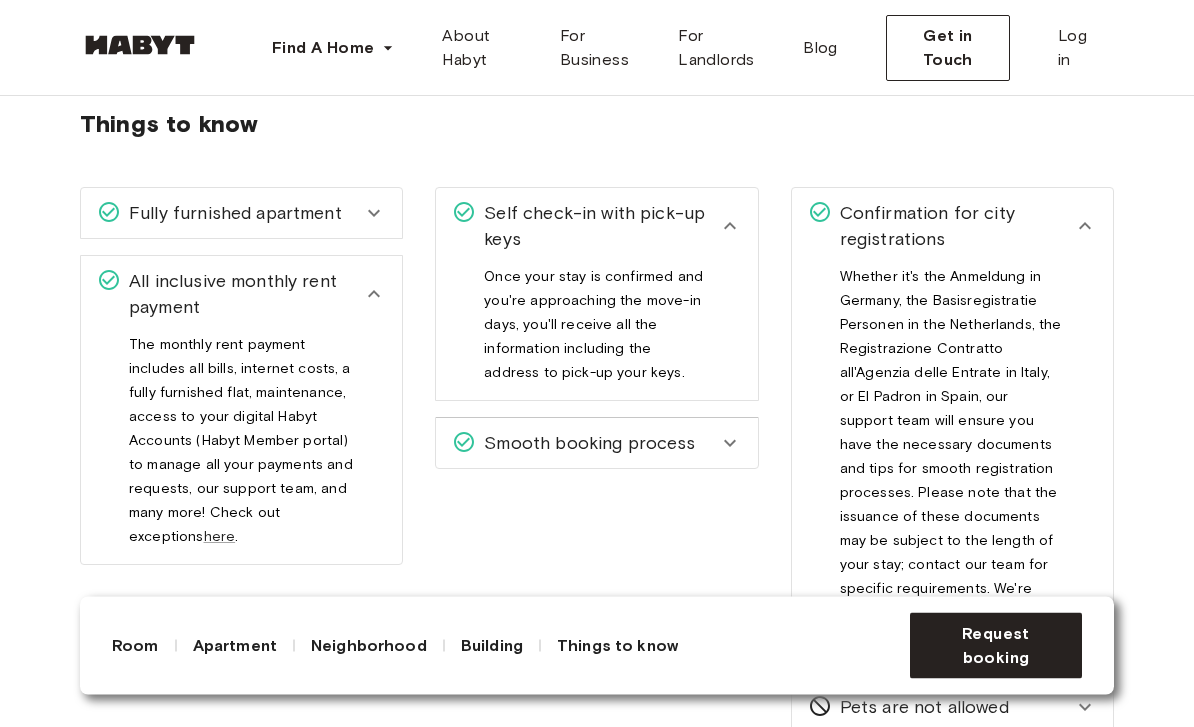 scroll, scrollTop: 3799, scrollLeft: 0, axis: vertical 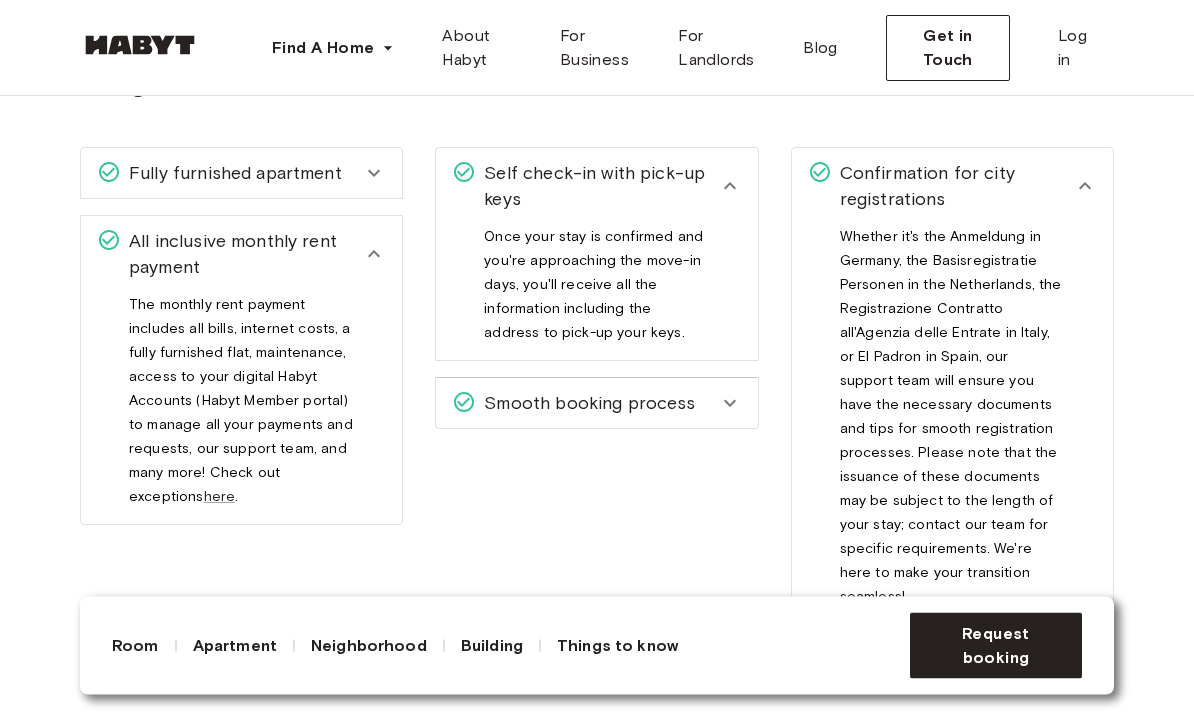 click 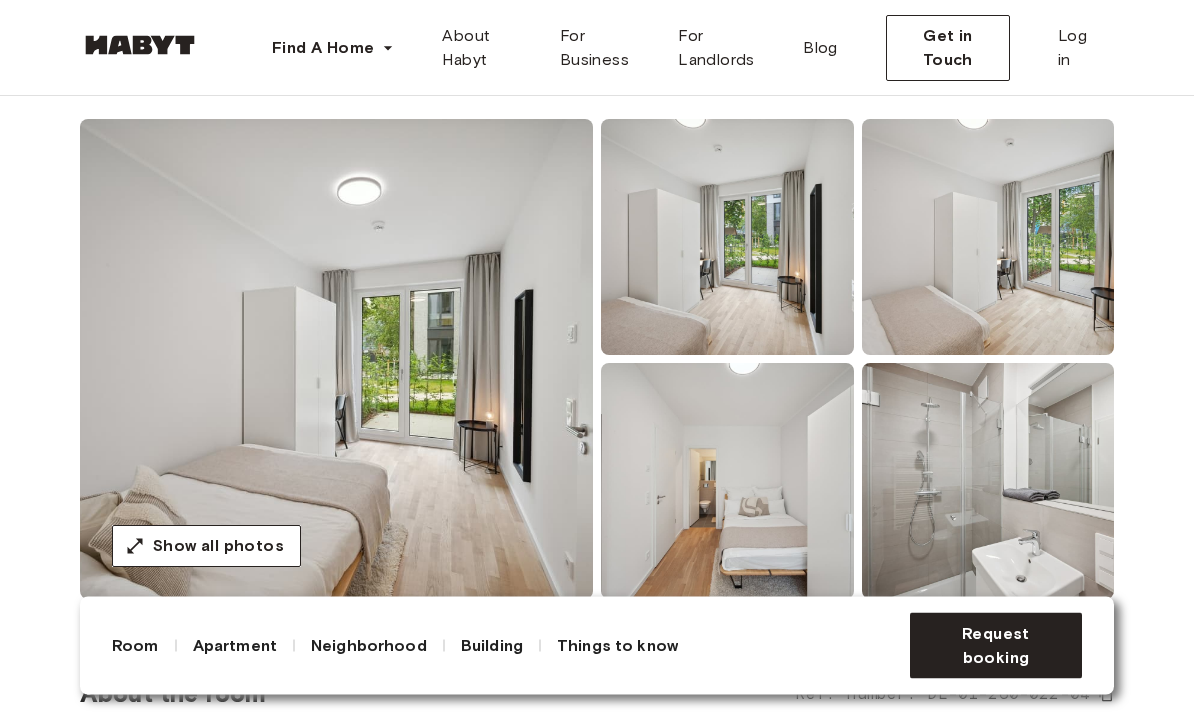 scroll, scrollTop: 0, scrollLeft: 0, axis: both 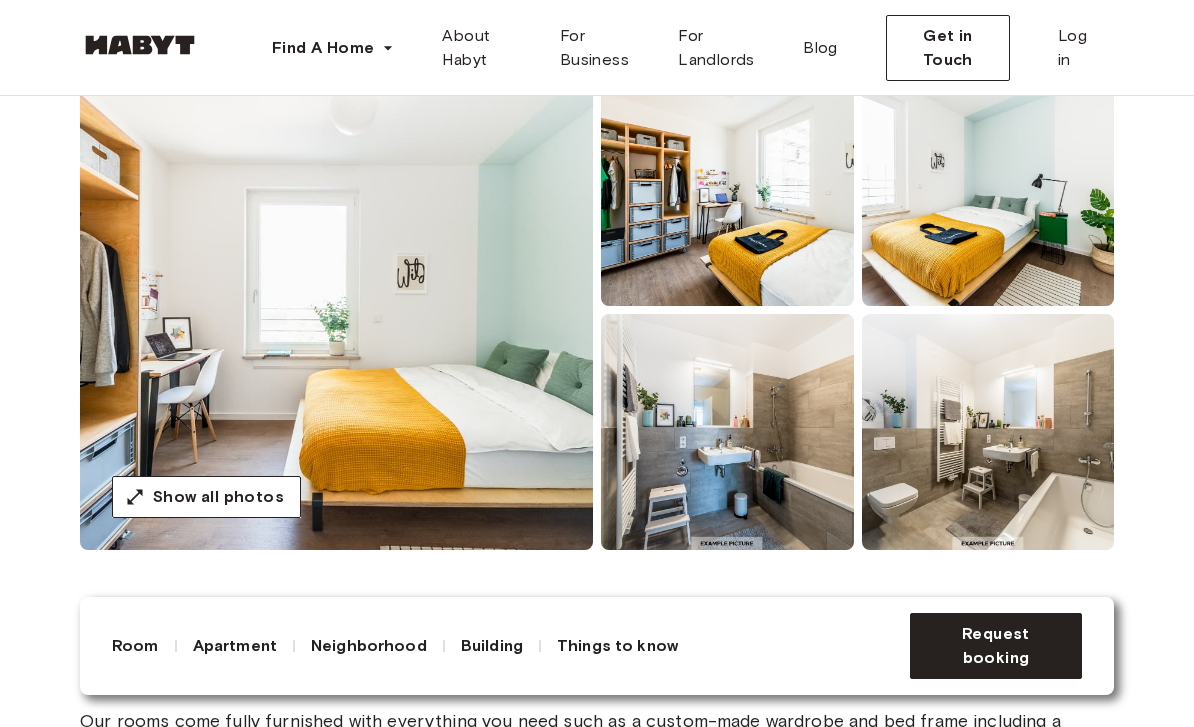 click at bounding box center [336, 310] 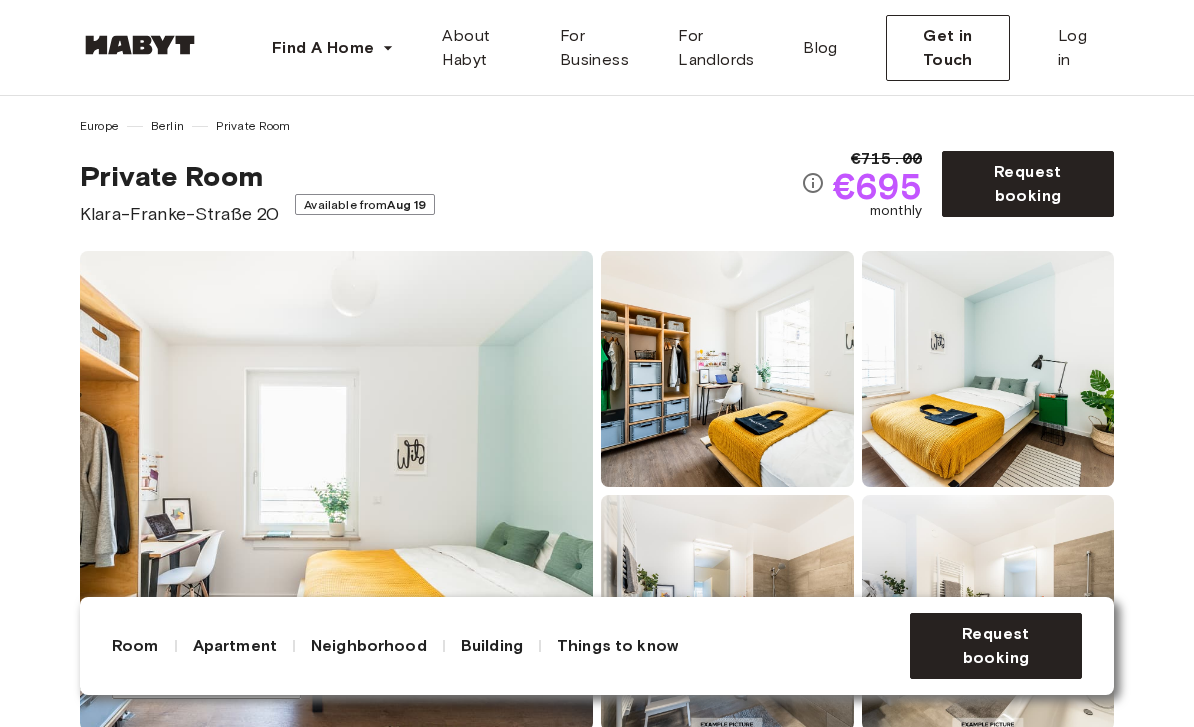scroll, scrollTop: 8, scrollLeft: 0, axis: vertical 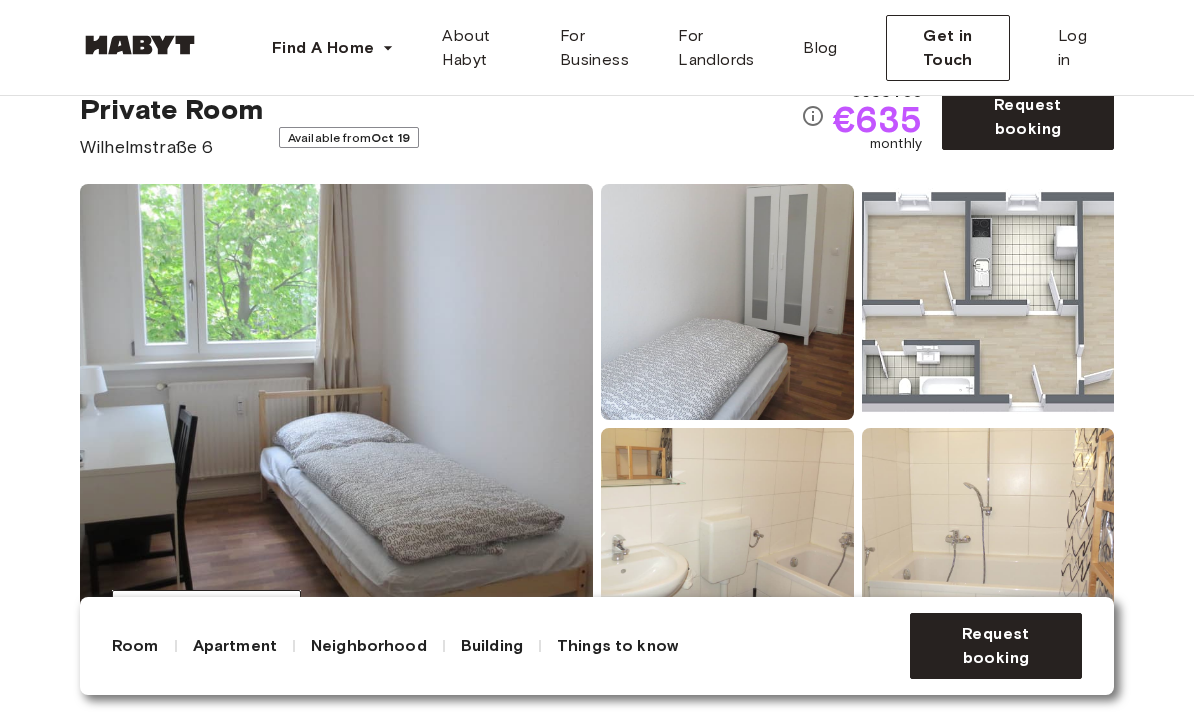 click at bounding box center [988, 302] 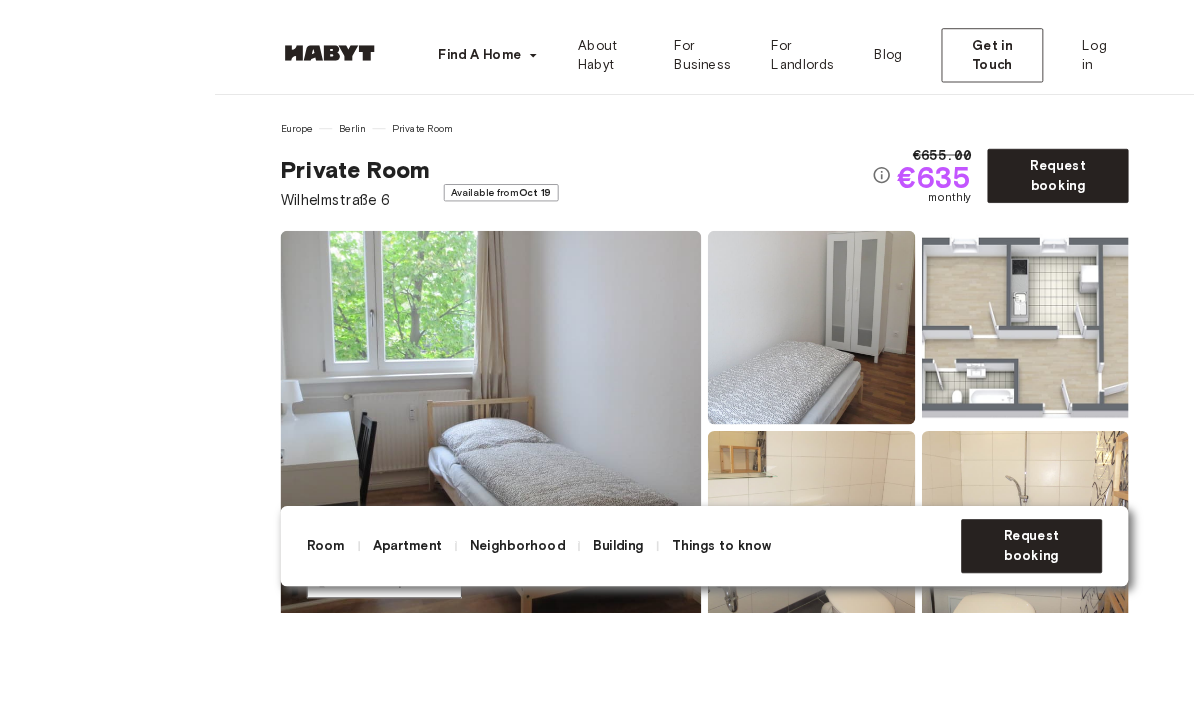 scroll, scrollTop: 48, scrollLeft: 0, axis: vertical 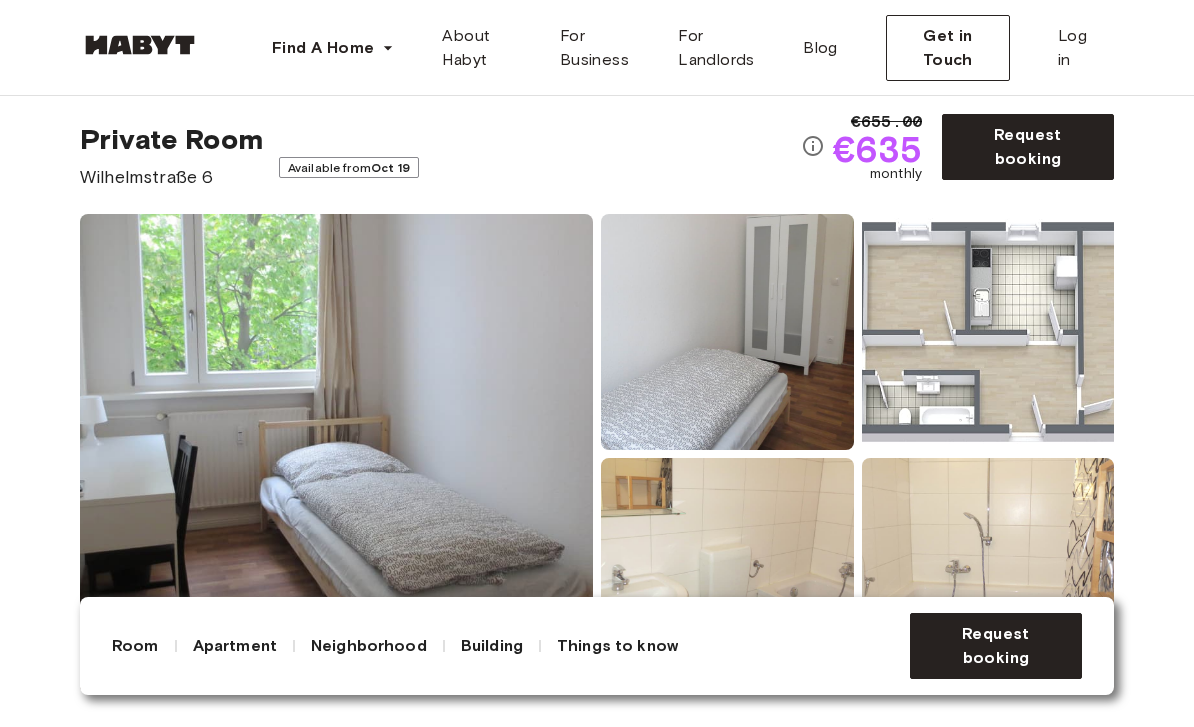 click at bounding box center (988, 332) 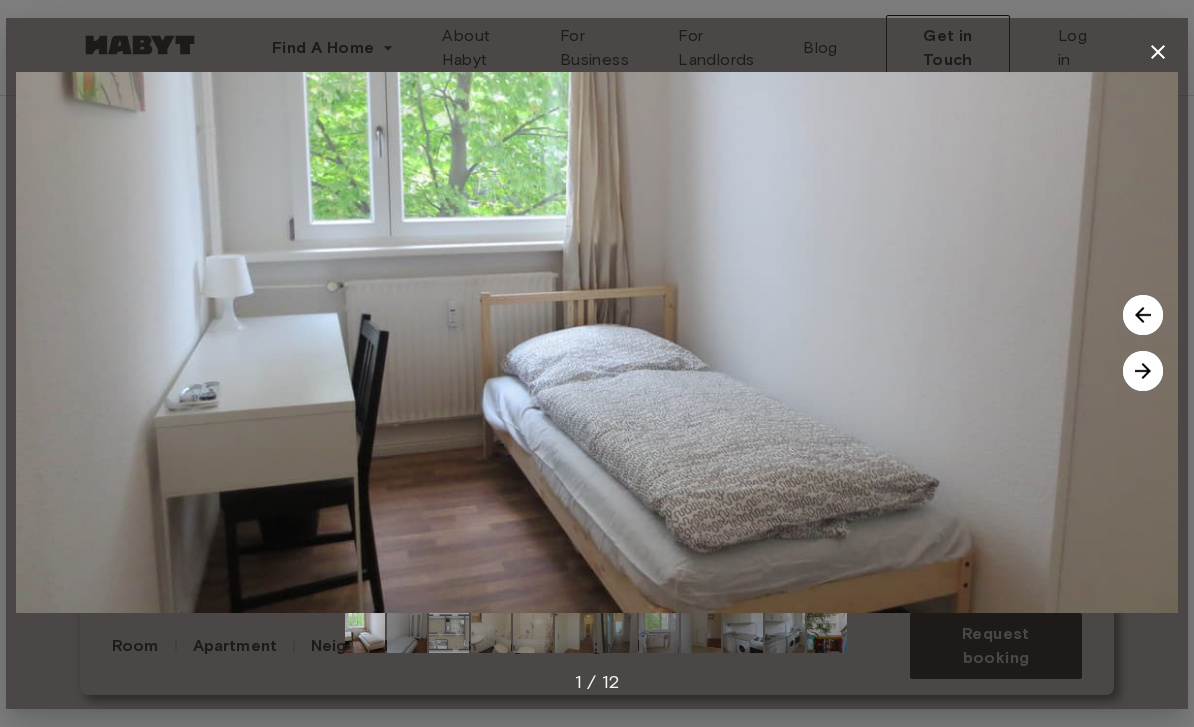 click at bounding box center [1143, 315] 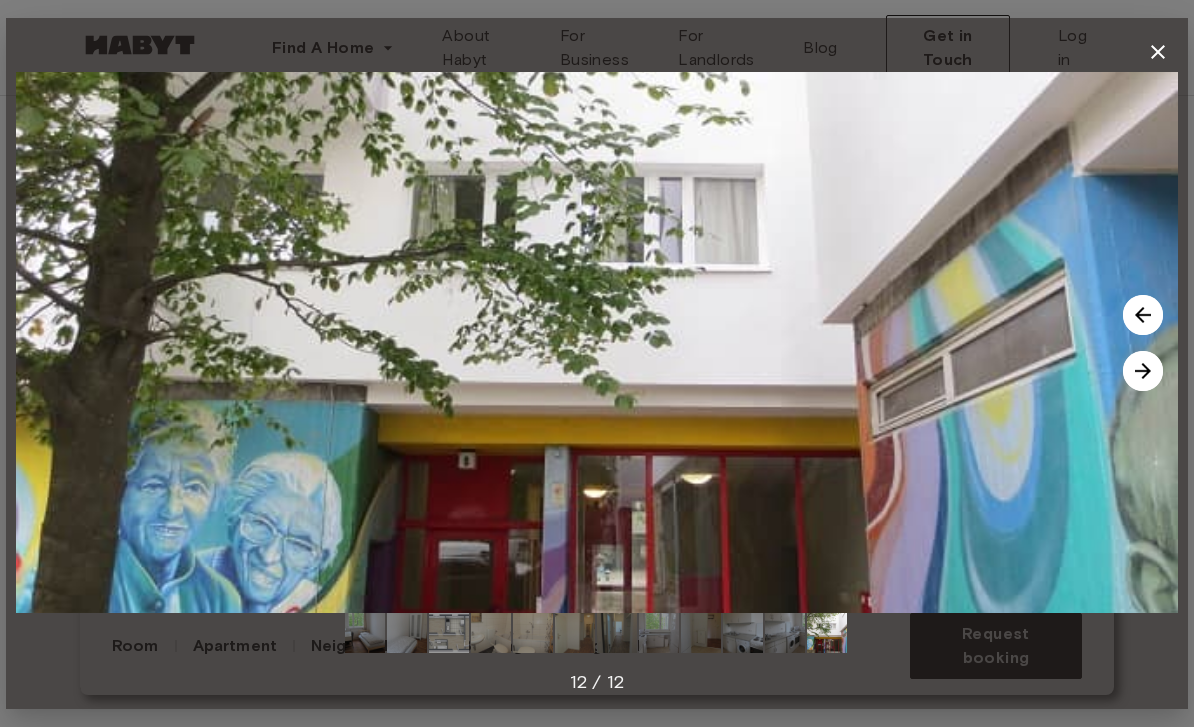 click at bounding box center [1143, 315] 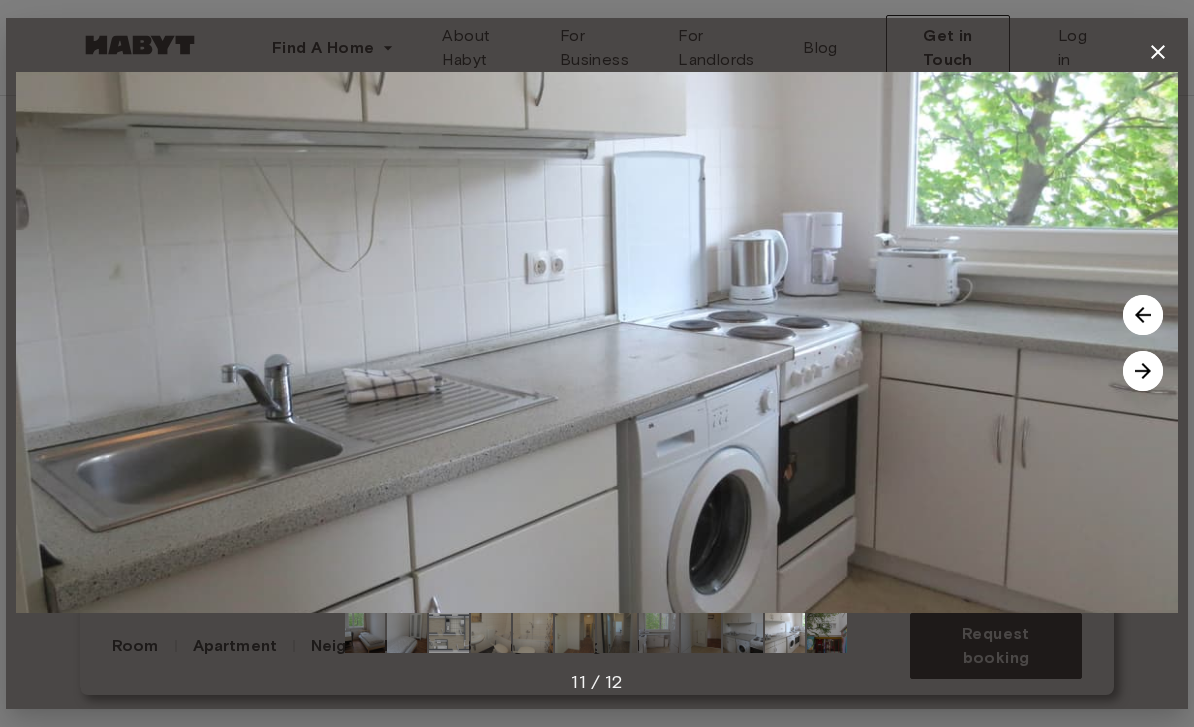 click at bounding box center (1143, 371) 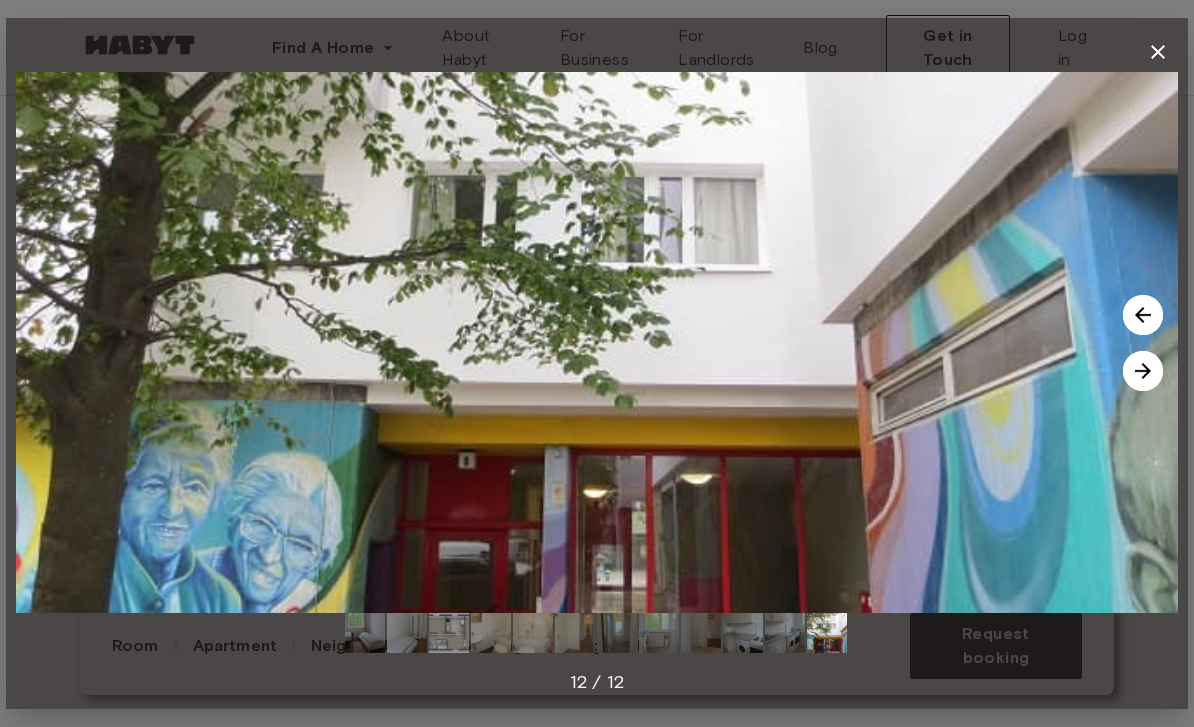 click at bounding box center [1143, 371] 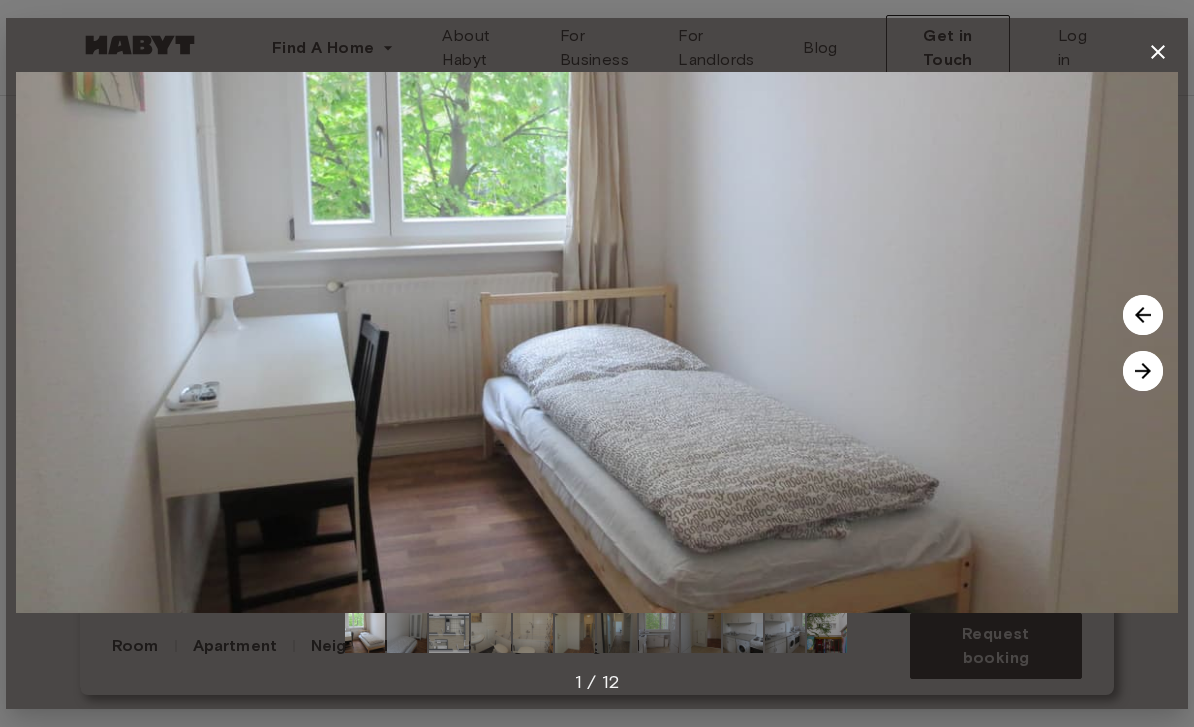 click at bounding box center (1143, 371) 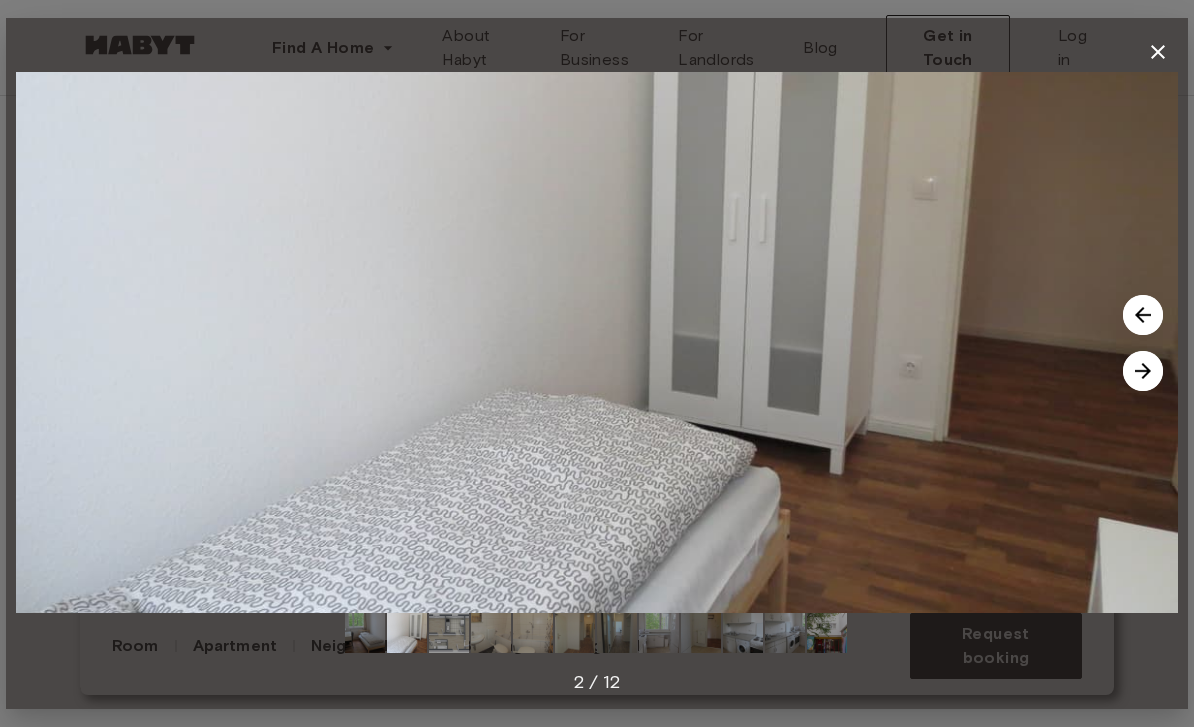 click at bounding box center [1143, 371] 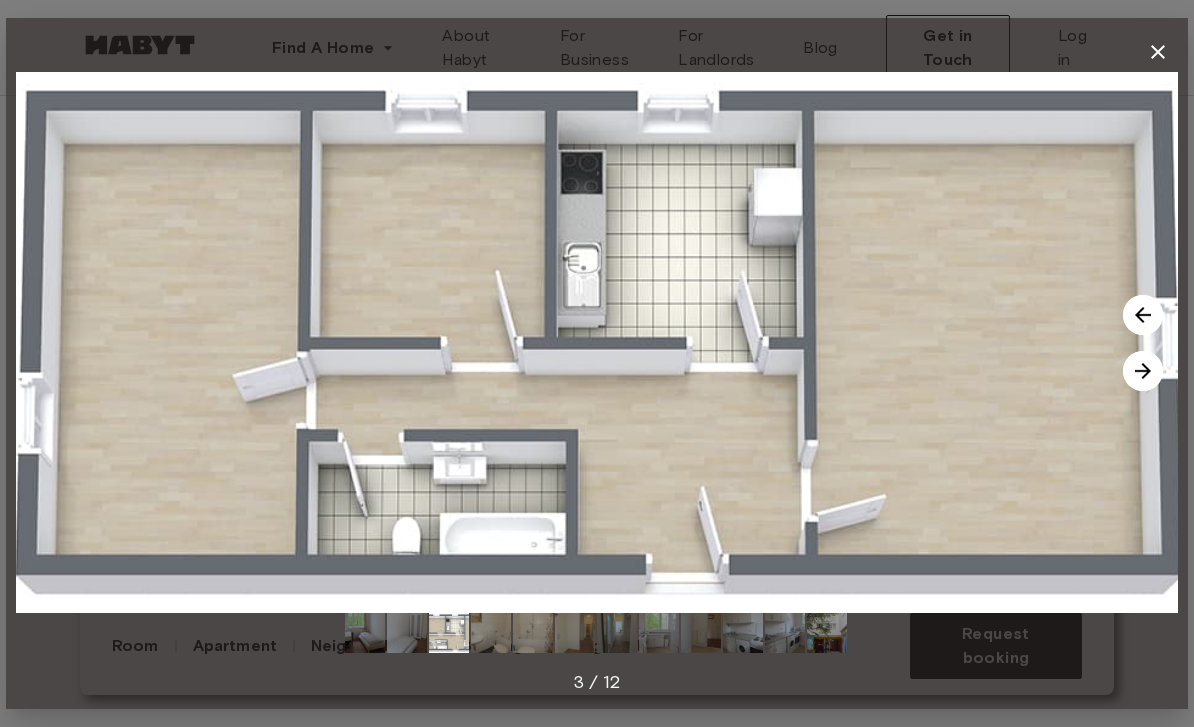 click at bounding box center (1143, 371) 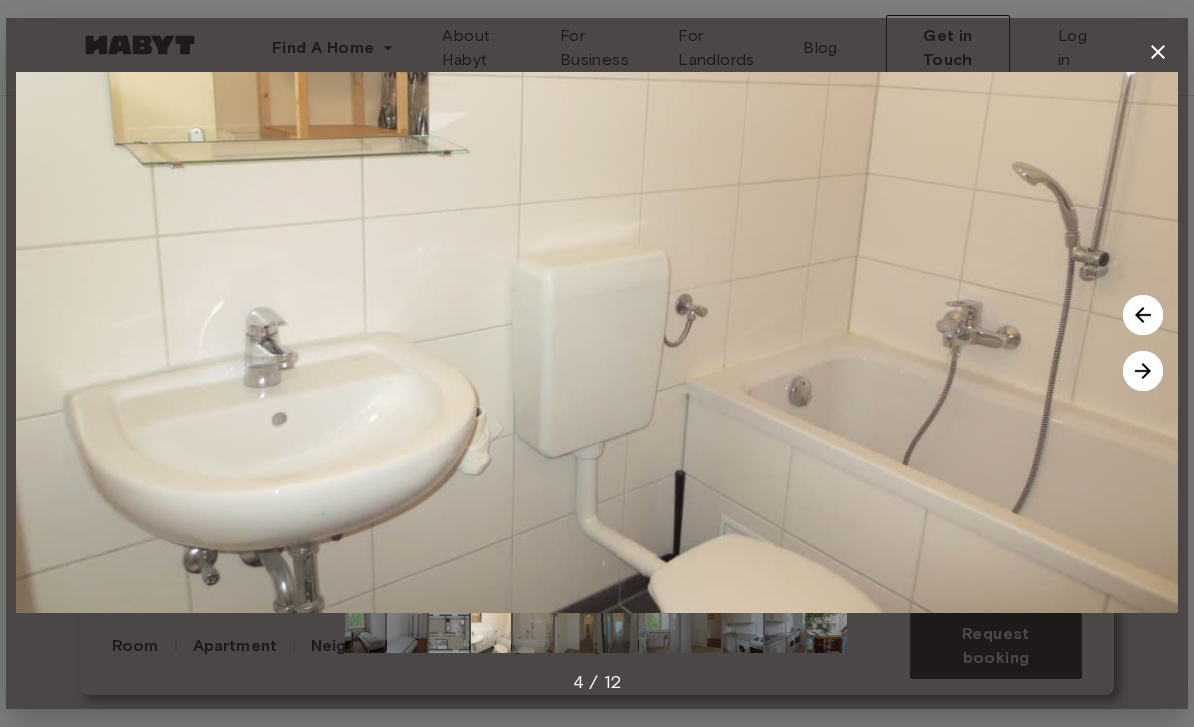 click at bounding box center [1143, 371] 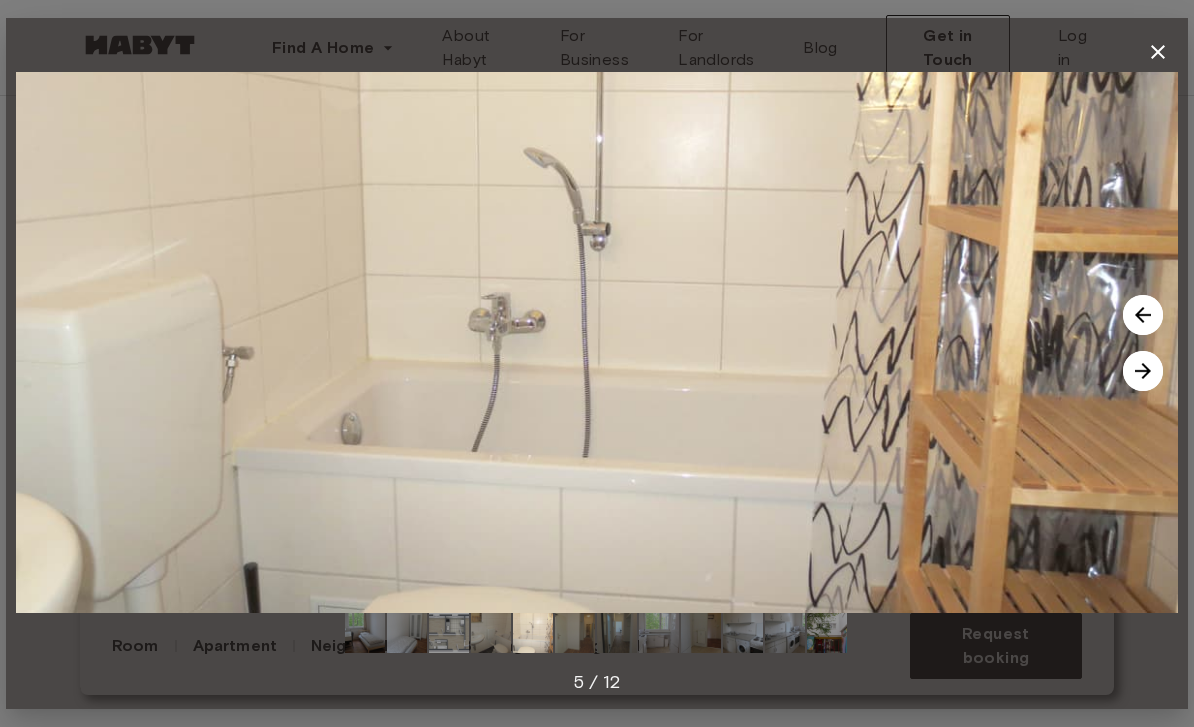 click at bounding box center [1158, 52] 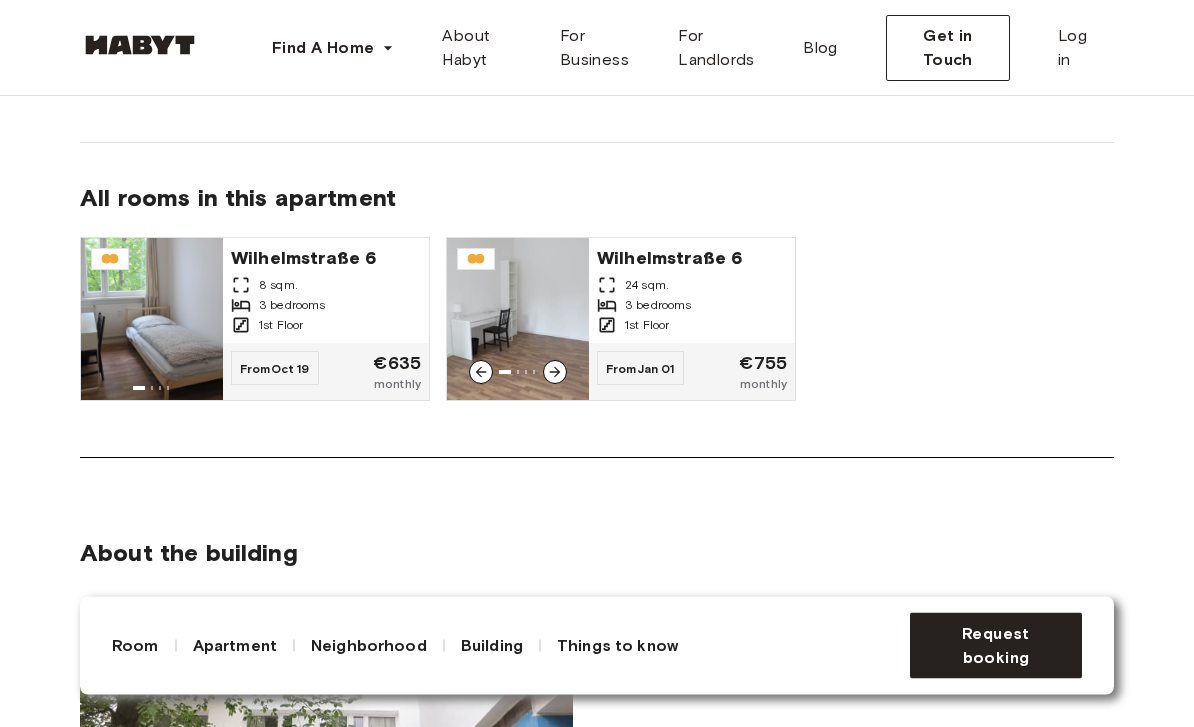 scroll, scrollTop: 1484, scrollLeft: 0, axis: vertical 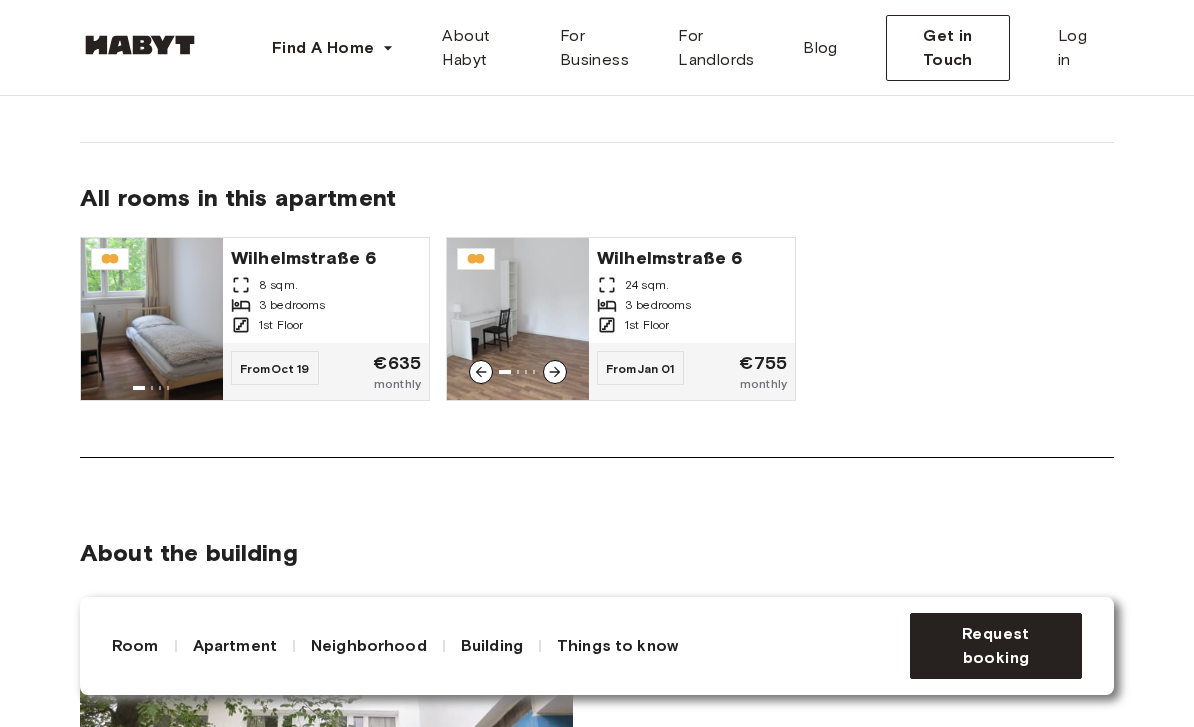 click at bounding box center (518, 319) 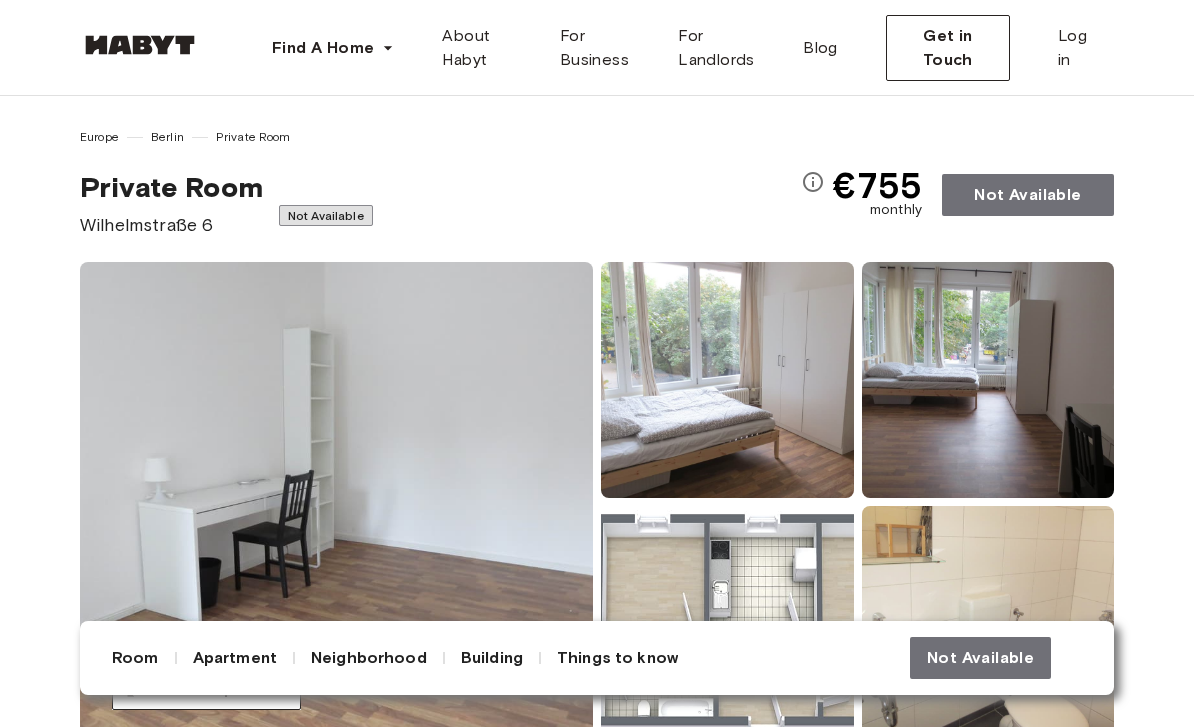 scroll, scrollTop: 0, scrollLeft: 0, axis: both 